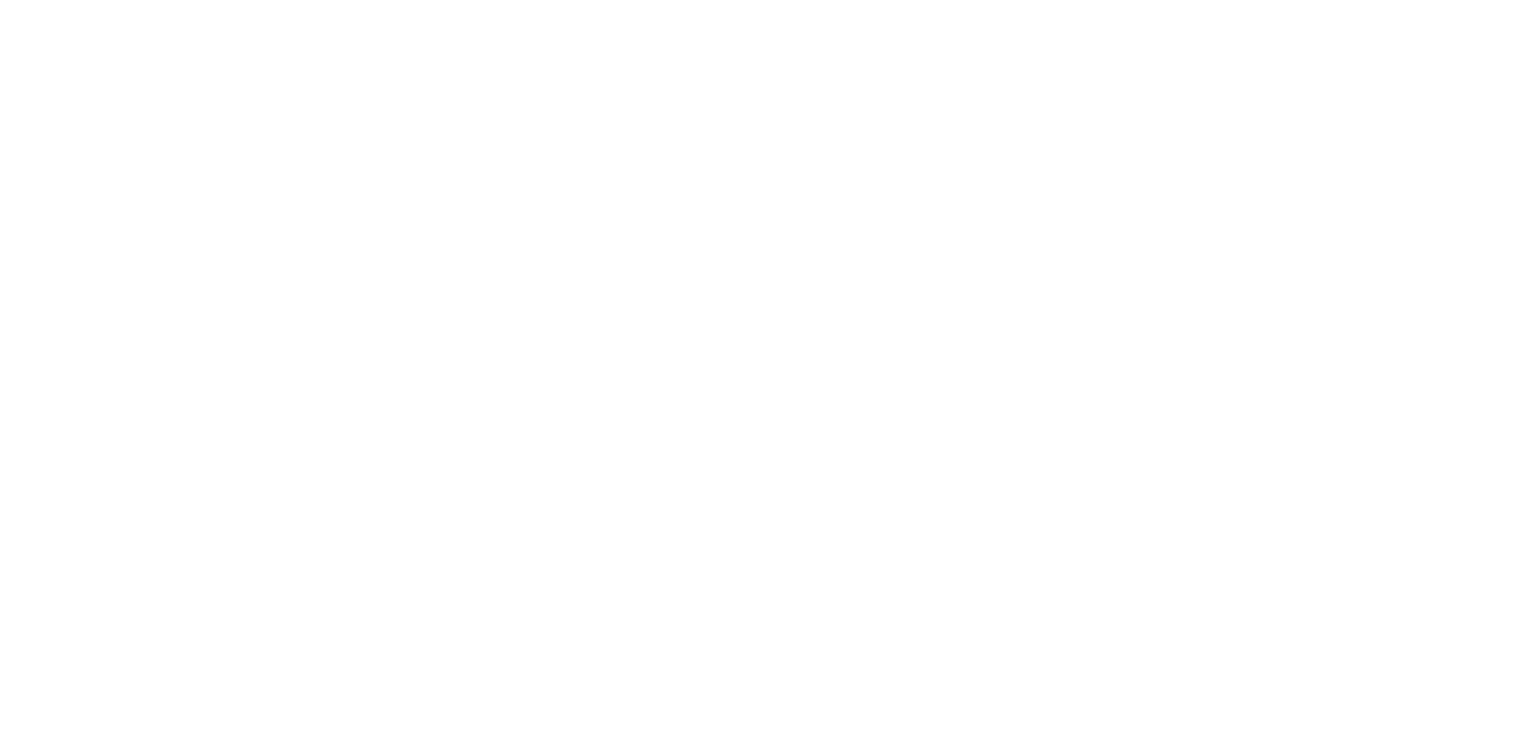 scroll, scrollTop: 0, scrollLeft: 0, axis: both 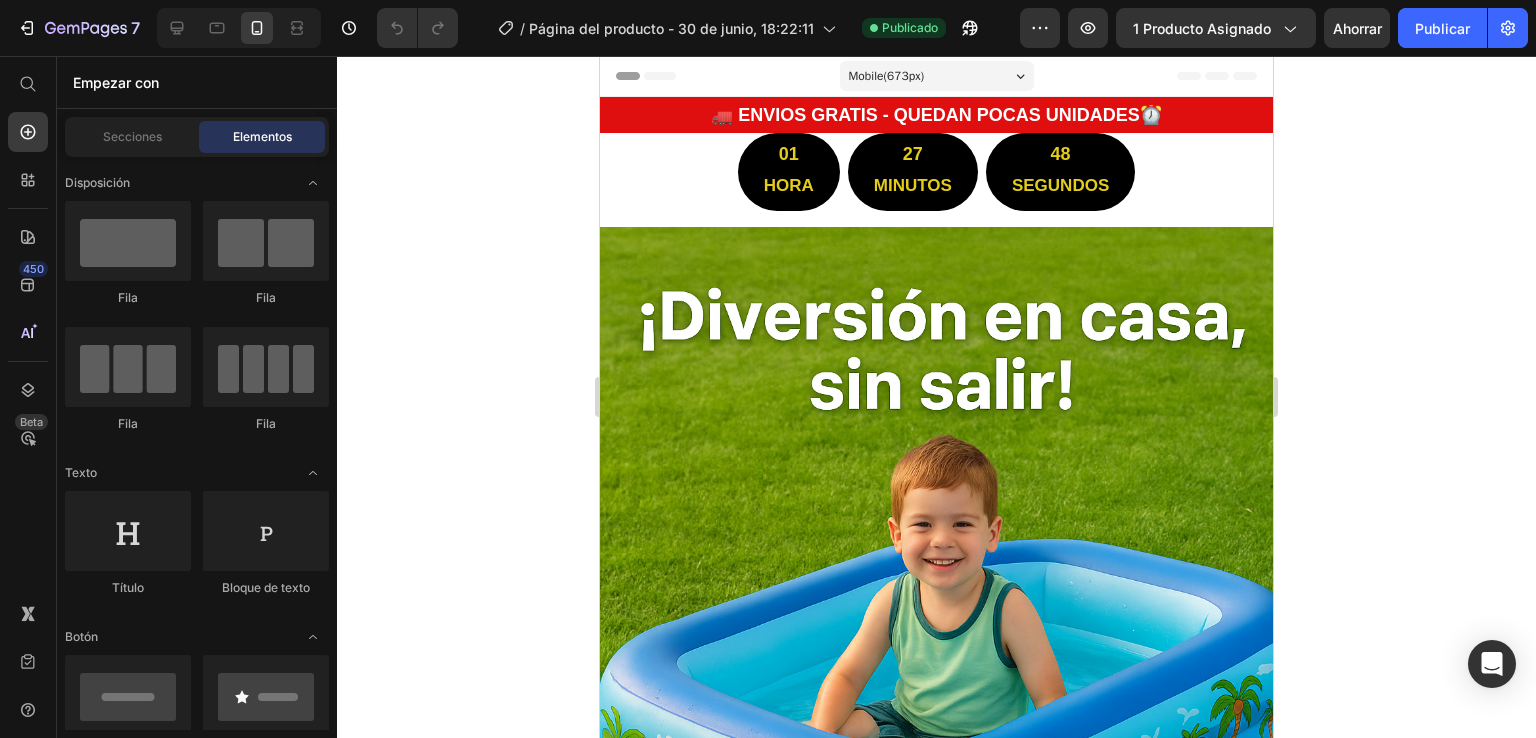click 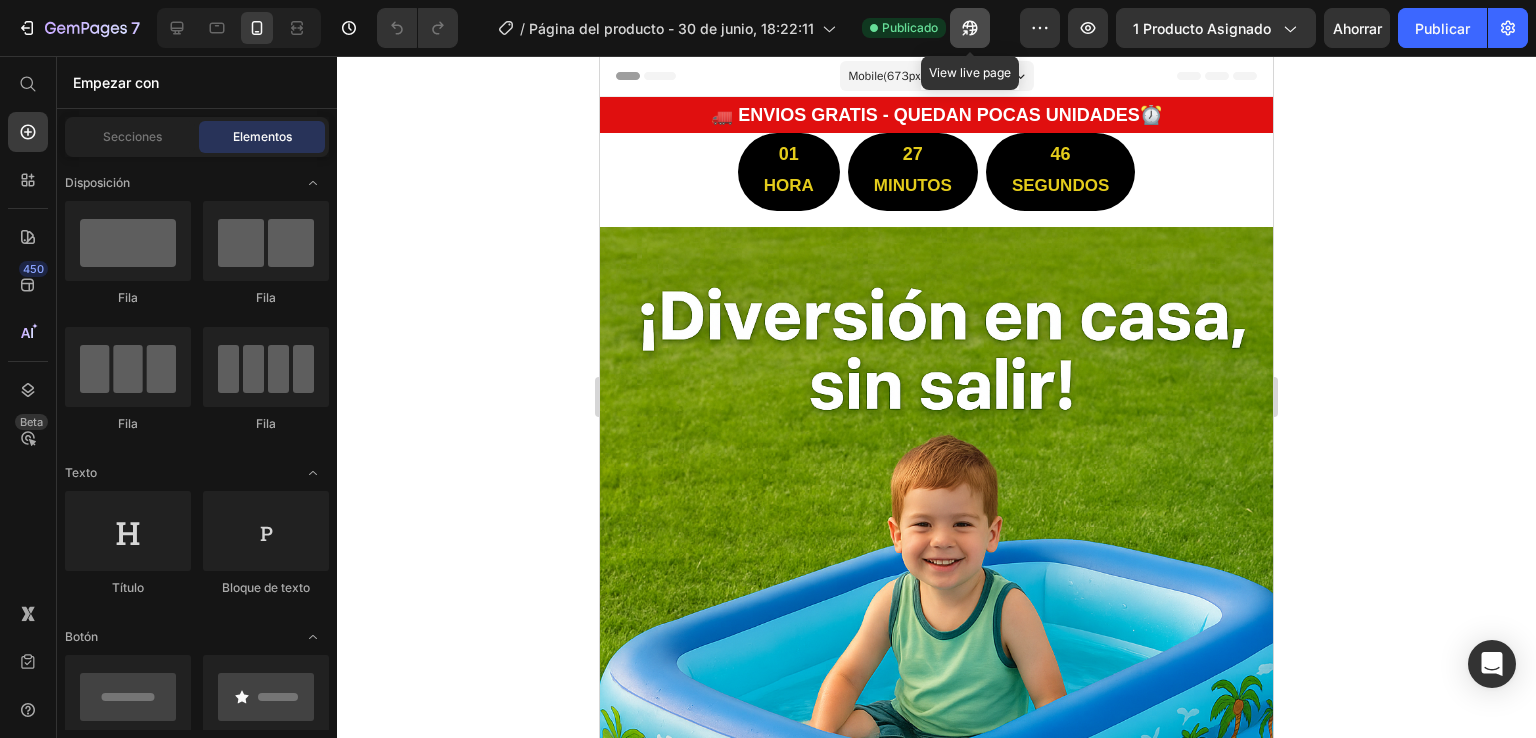 click 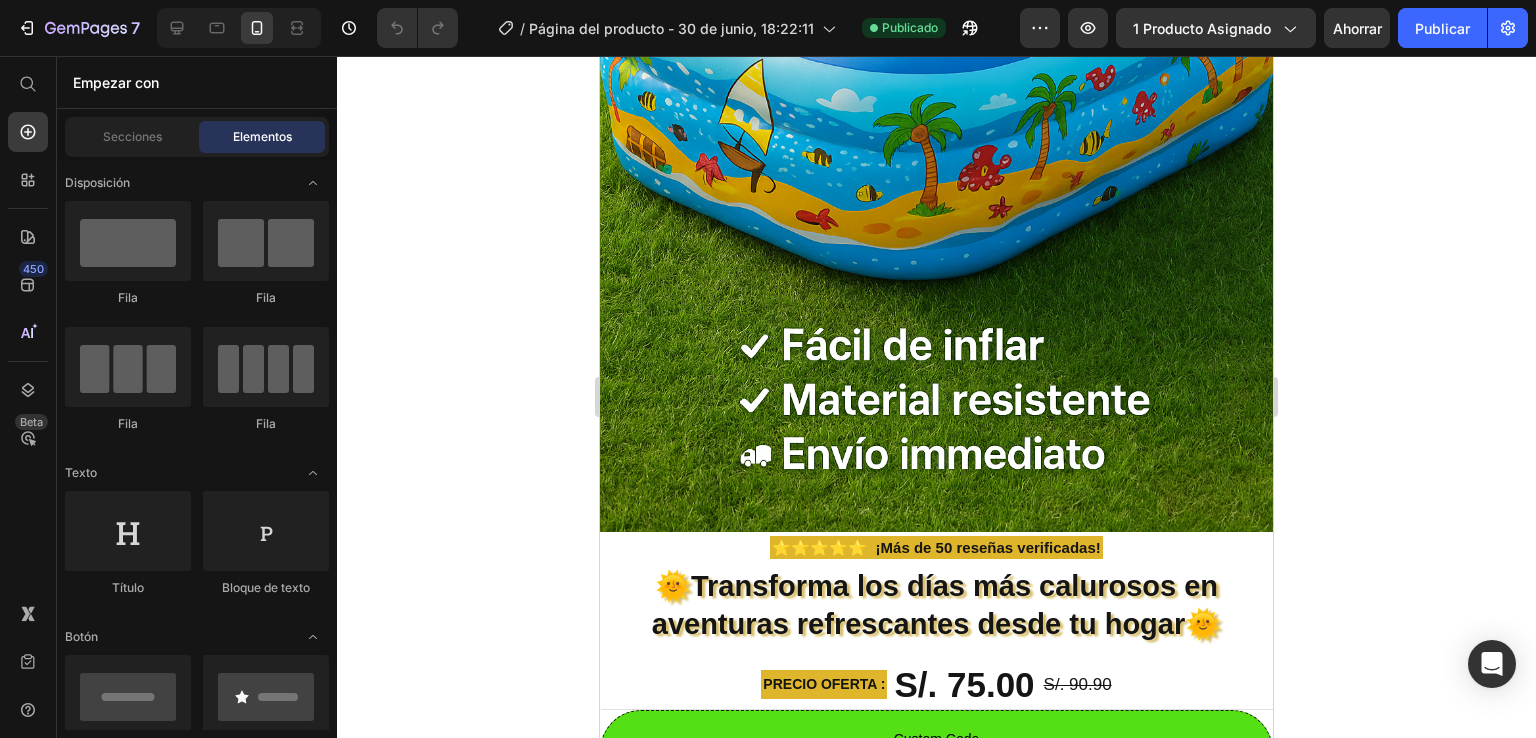 scroll, scrollTop: 988, scrollLeft: 0, axis: vertical 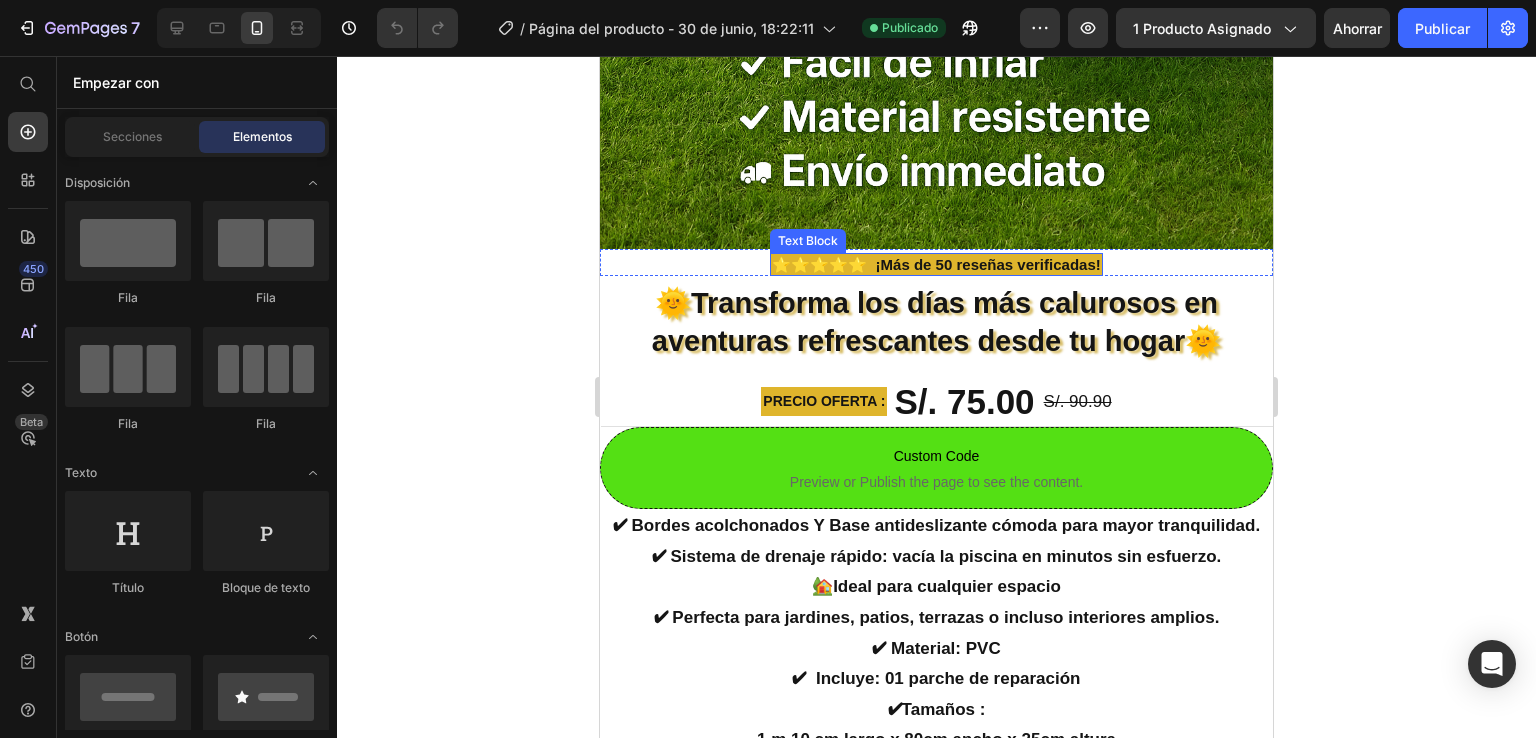 click on "⭐⭐⭐⭐⭐  ¡Más de 50 reseñas verificadas!" at bounding box center (936, 265) 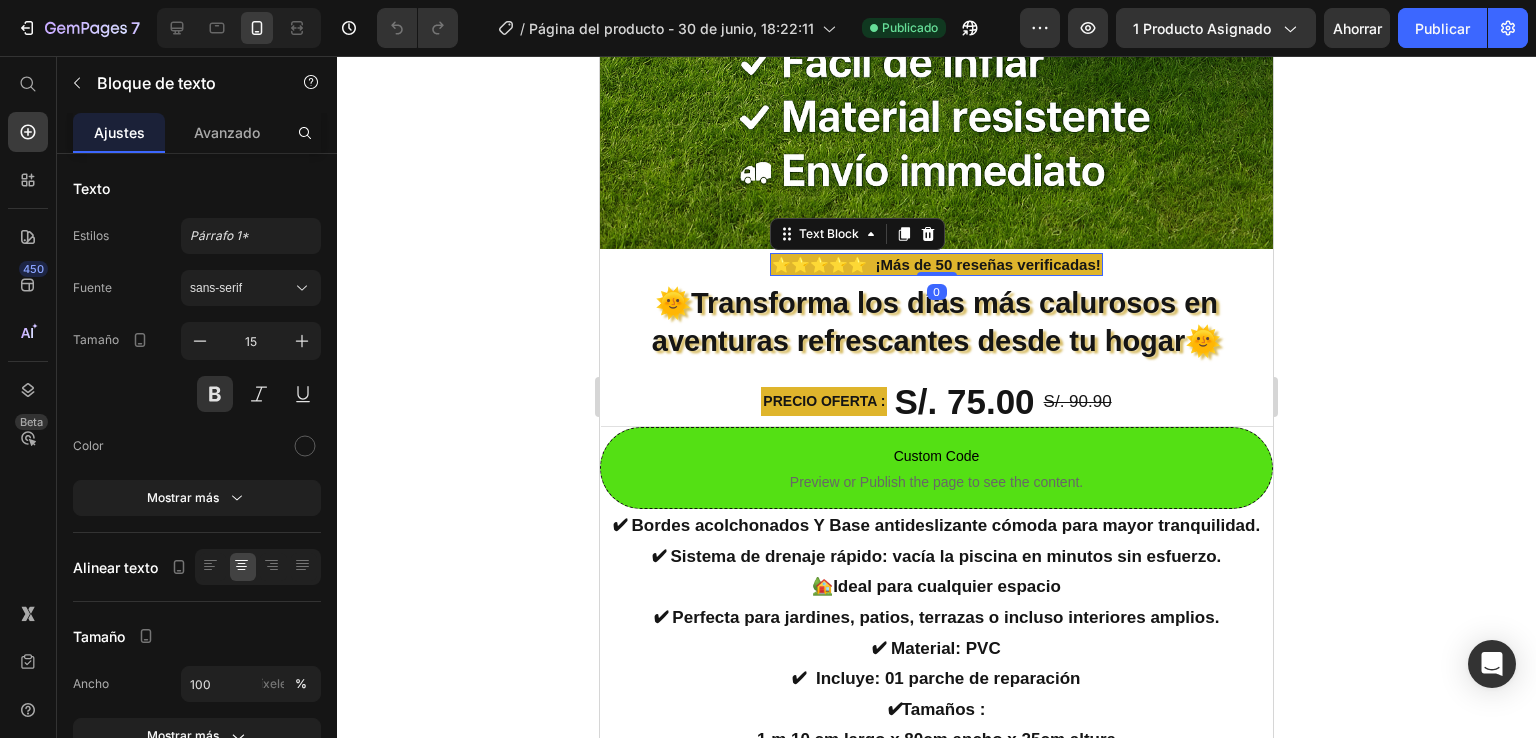 click 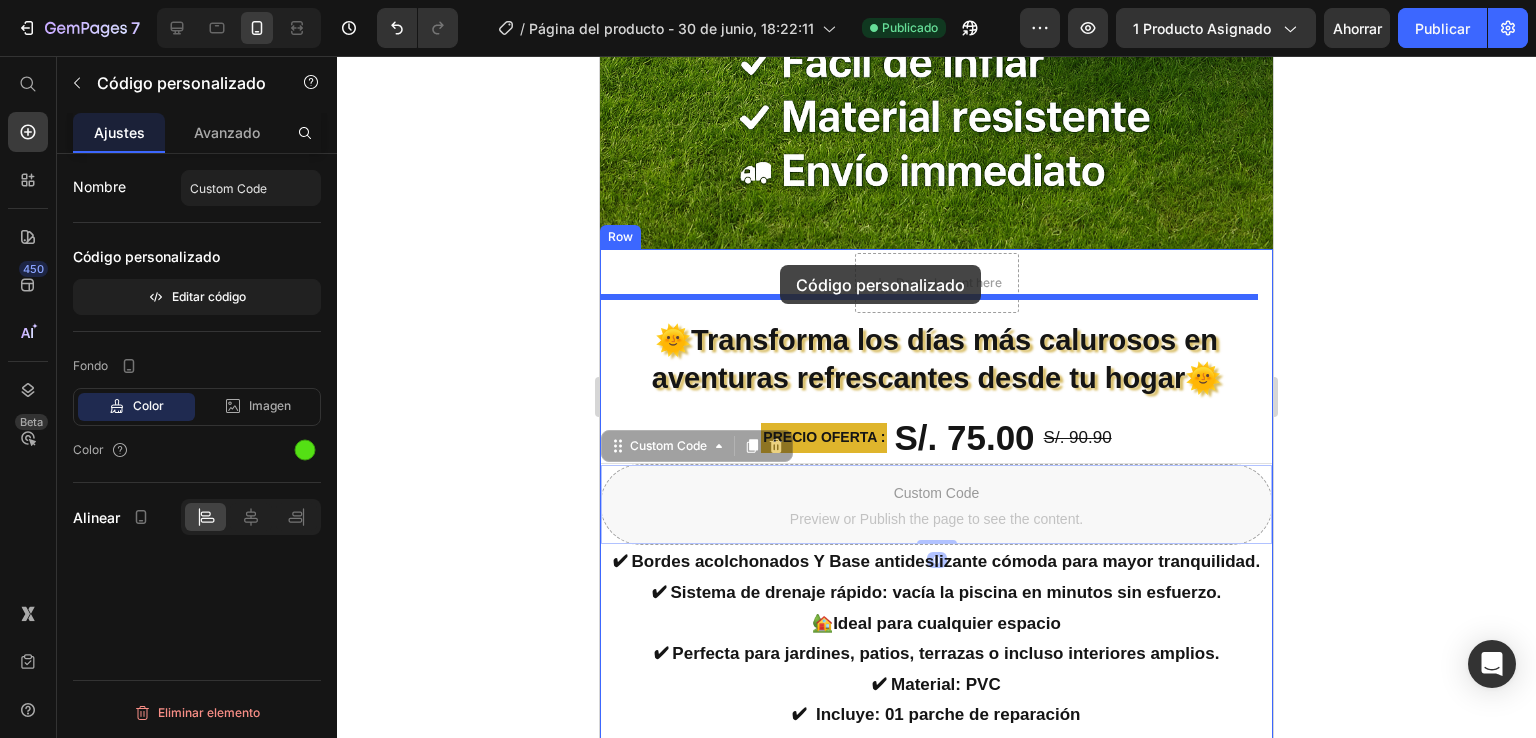 drag, startPoint x: 780, startPoint y: 494, endPoint x: 780, endPoint y: 265, distance: 229 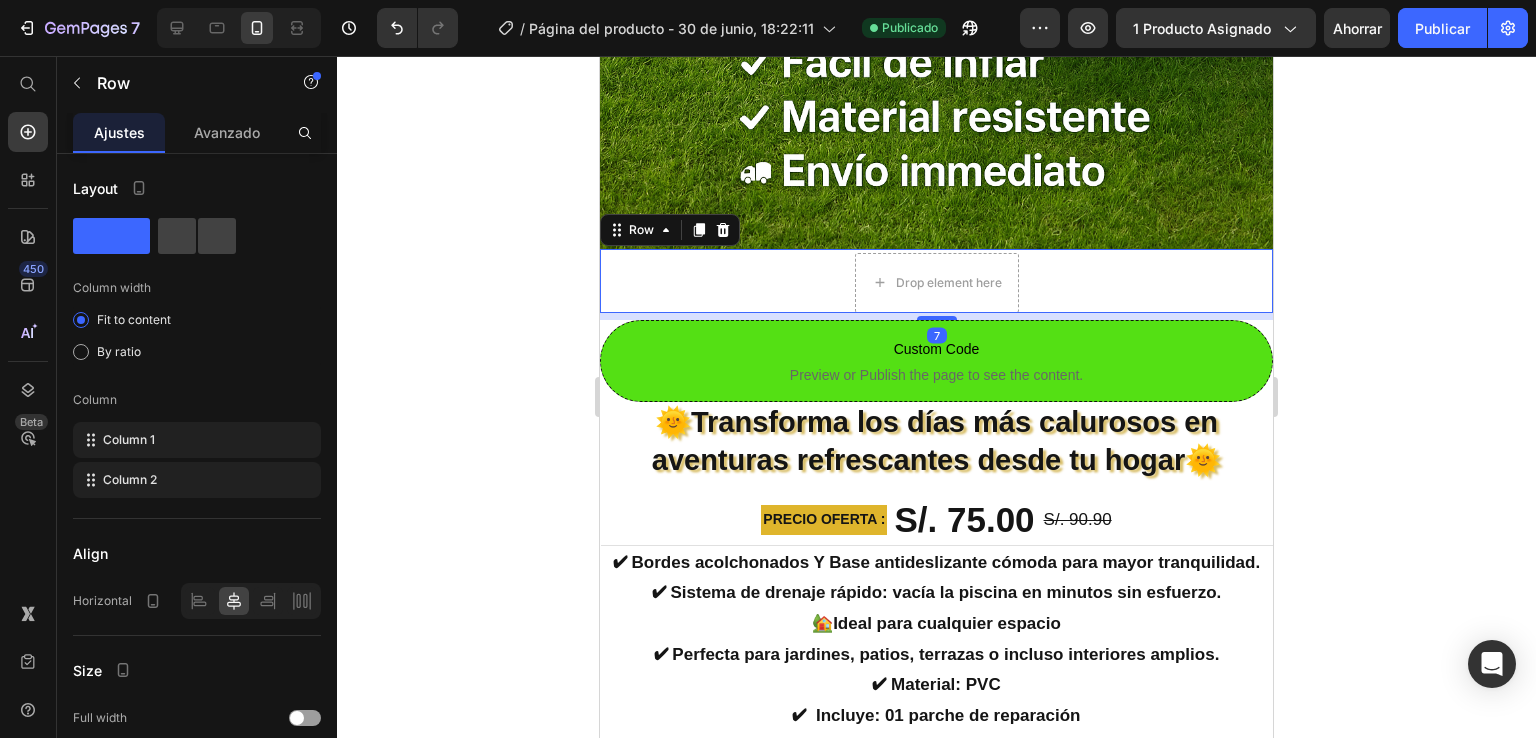 click on "Text Block
Drop element here Row   7" at bounding box center [936, 281] 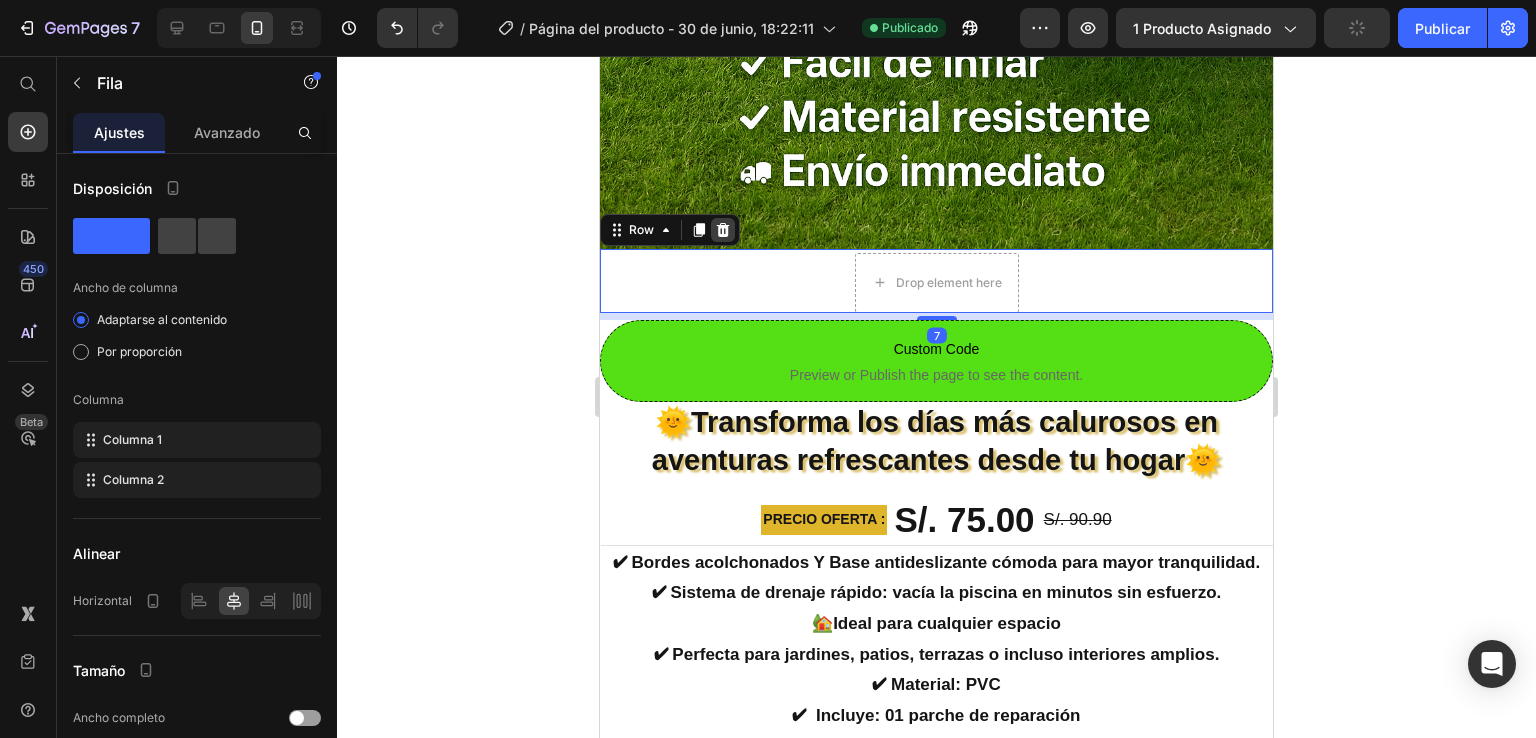 click 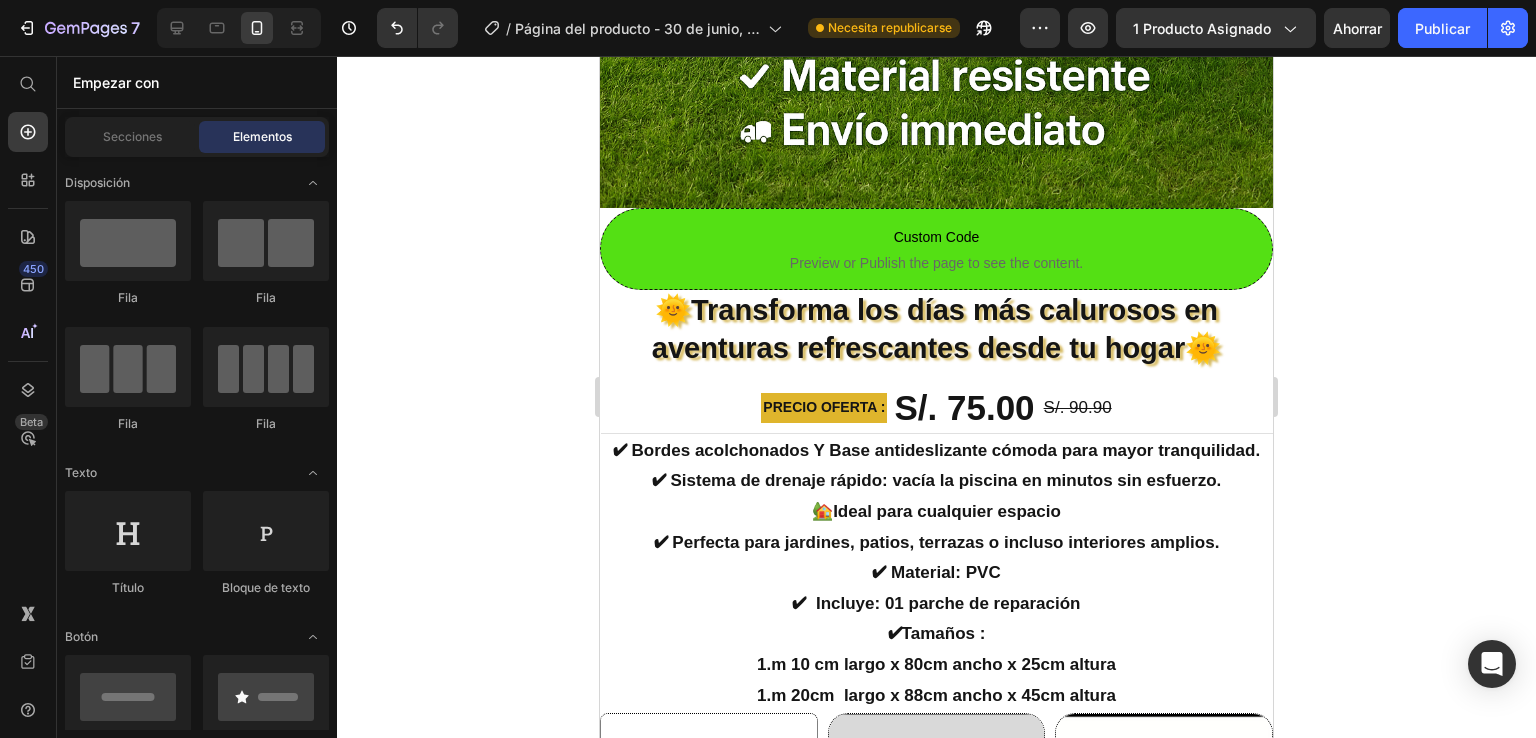 scroll, scrollTop: 1120, scrollLeft: 0, axis: vertical 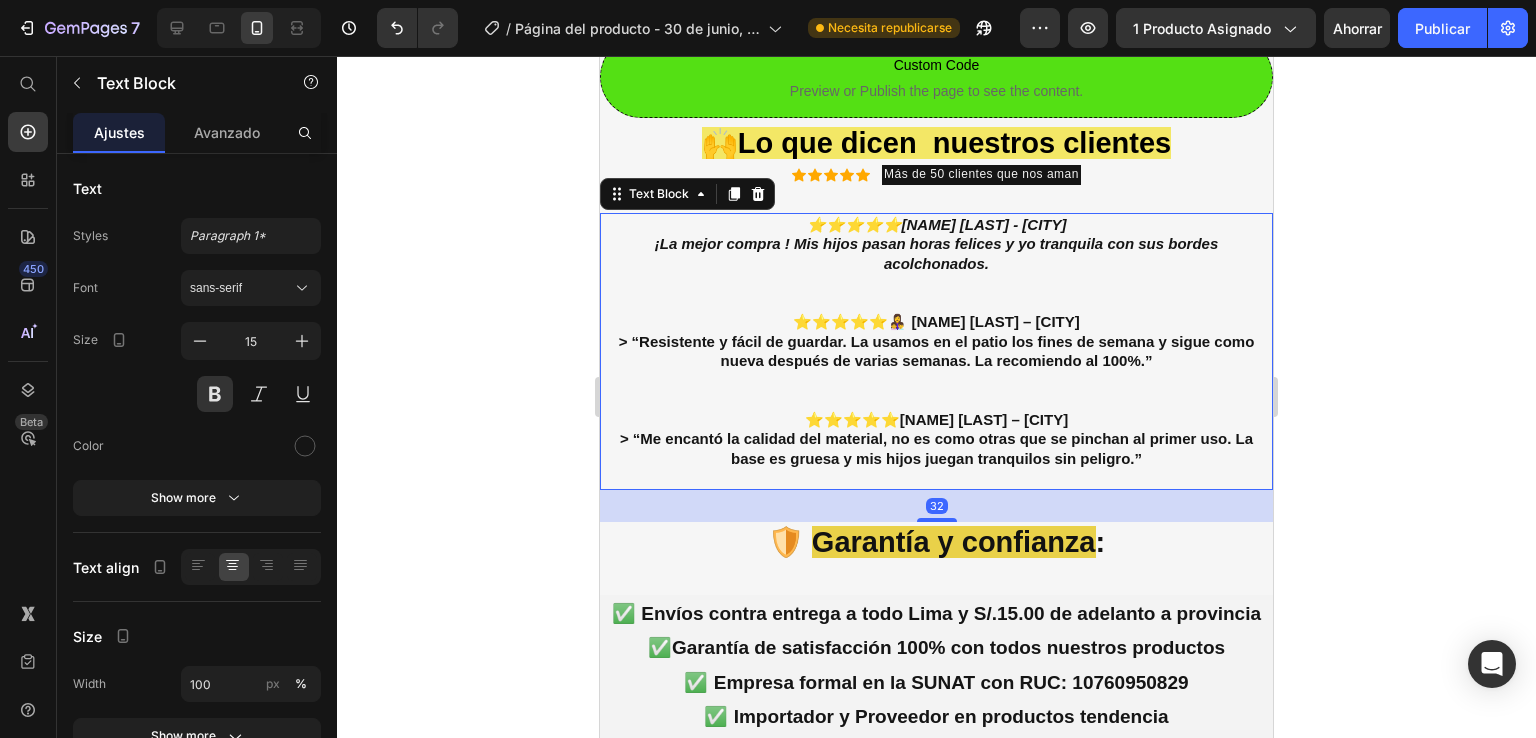 click on "Video
Custom Code
Preview or Publish the page to see the content. Custom Code 🙌Lo que dicen  nuestros clientes Heading Icon Icon Icon Icon Icon Icon List Más de 50 clientes que nos aman Text Block Row ⭐⭐⭐⭐⭐[NAME] [LAST] - [CITY] ¡La mejor compra ! Mis hijos pasan horas felices y yo tranquila con sus bordes acolchonados.     ⭐️⭐️⭐️⭐️⭐️👩‍👧‍👦 [NAME] [LAST] – [CITY] > “Resistente y fácil de guardar. La usamos en el patio los fines de semana y sigue como nueva después de varias semanas. La recomiendo al 100%.”      ⭐⭐⭐⭐⭐[NAME] [LAST] – [CITY] > “Me encantó la calidad del material, no es como otras que se pinchan al primer uso. La base es gruesa y mis hijos juegan tranquilos sin peligro.”    Text Block   32 🛡️   Garantía y confianza  : Heading ✅ Envíos contra entrega a todo Lima y S/.15.00 de adelanto a provincia  ✅Garantía de satisfacción 100% con todos nuestros productos ✅Excelente servicio de atención 24/2 🎁" at bounding box center (936, 157) 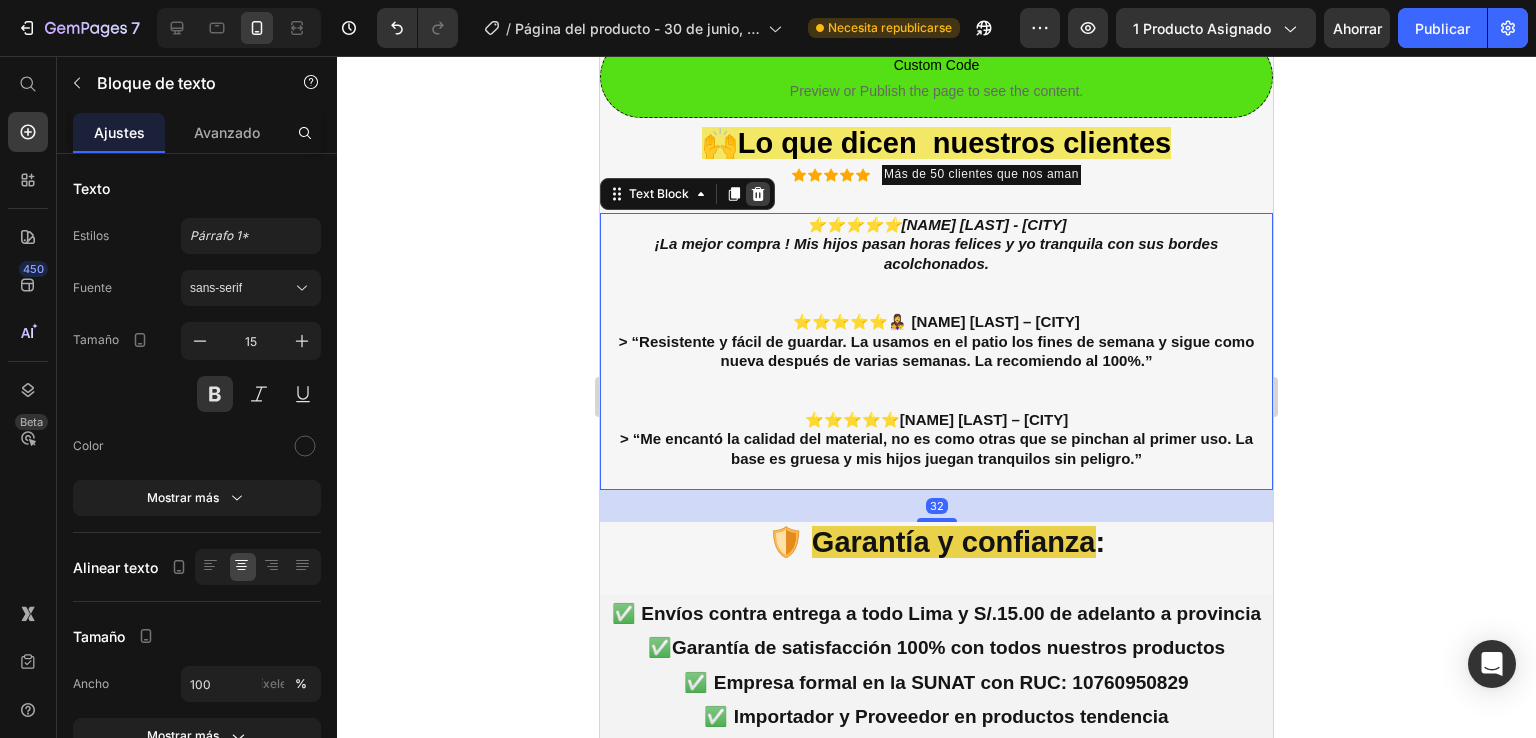 click 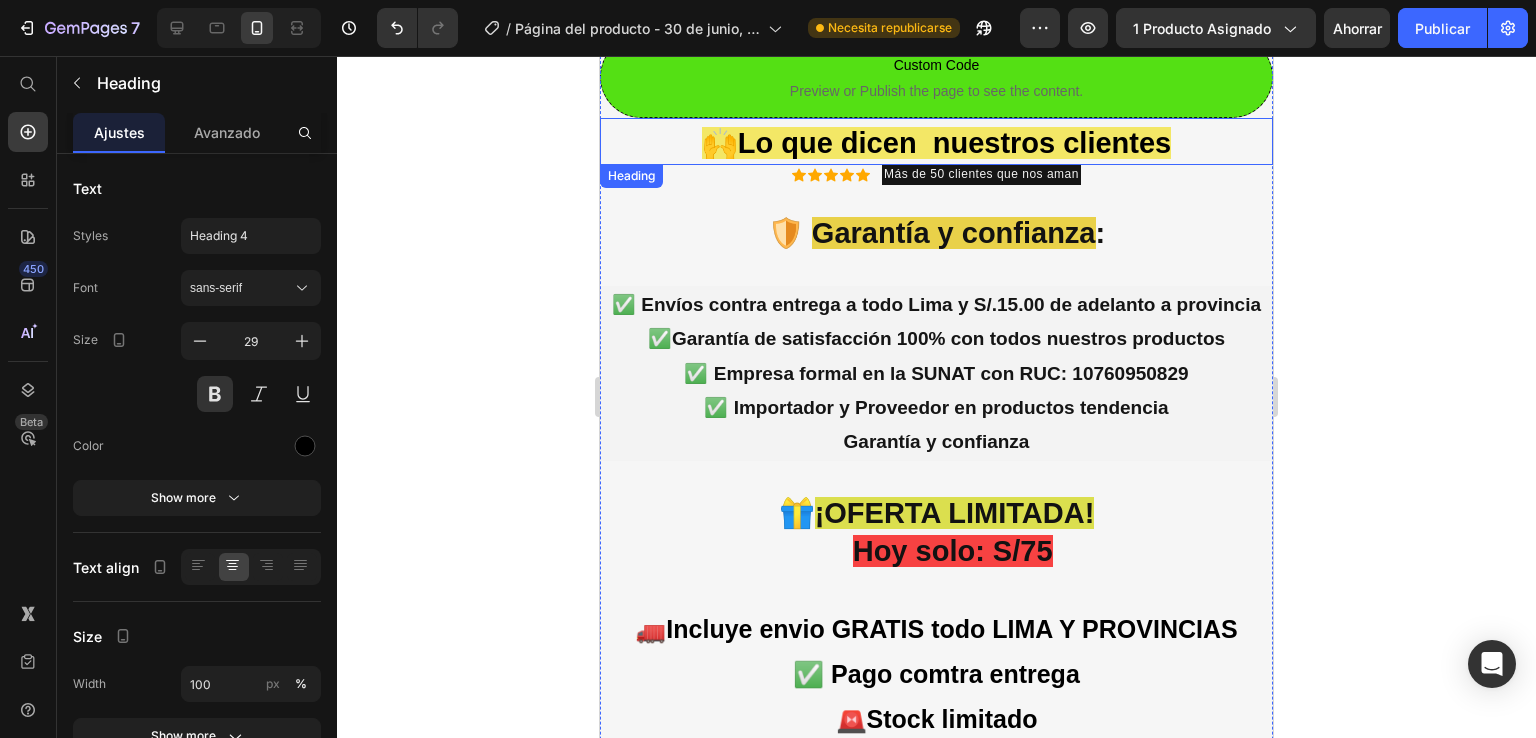 click on "🙌Lo que dicen  nuestros clientes" at bounding box center [937, 143] 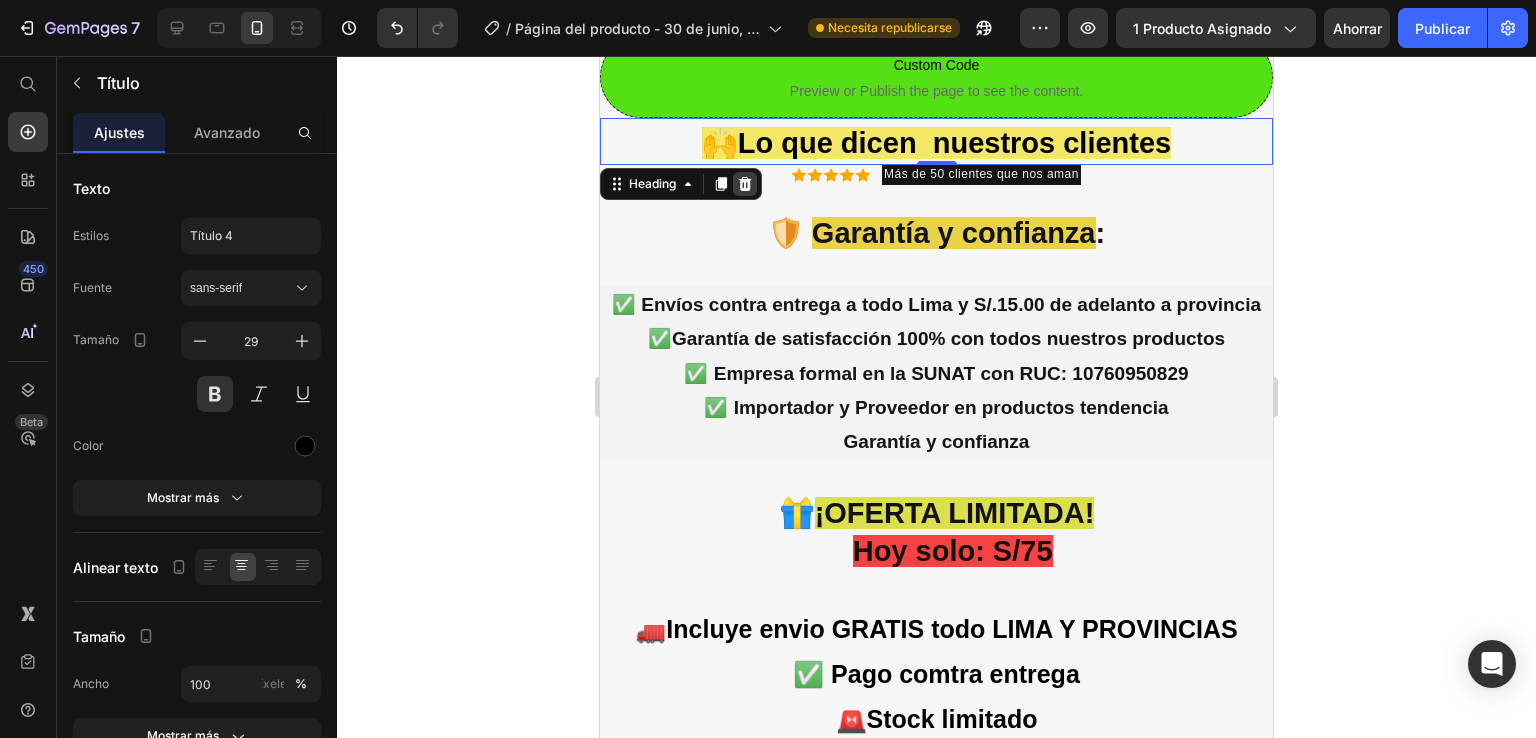 click 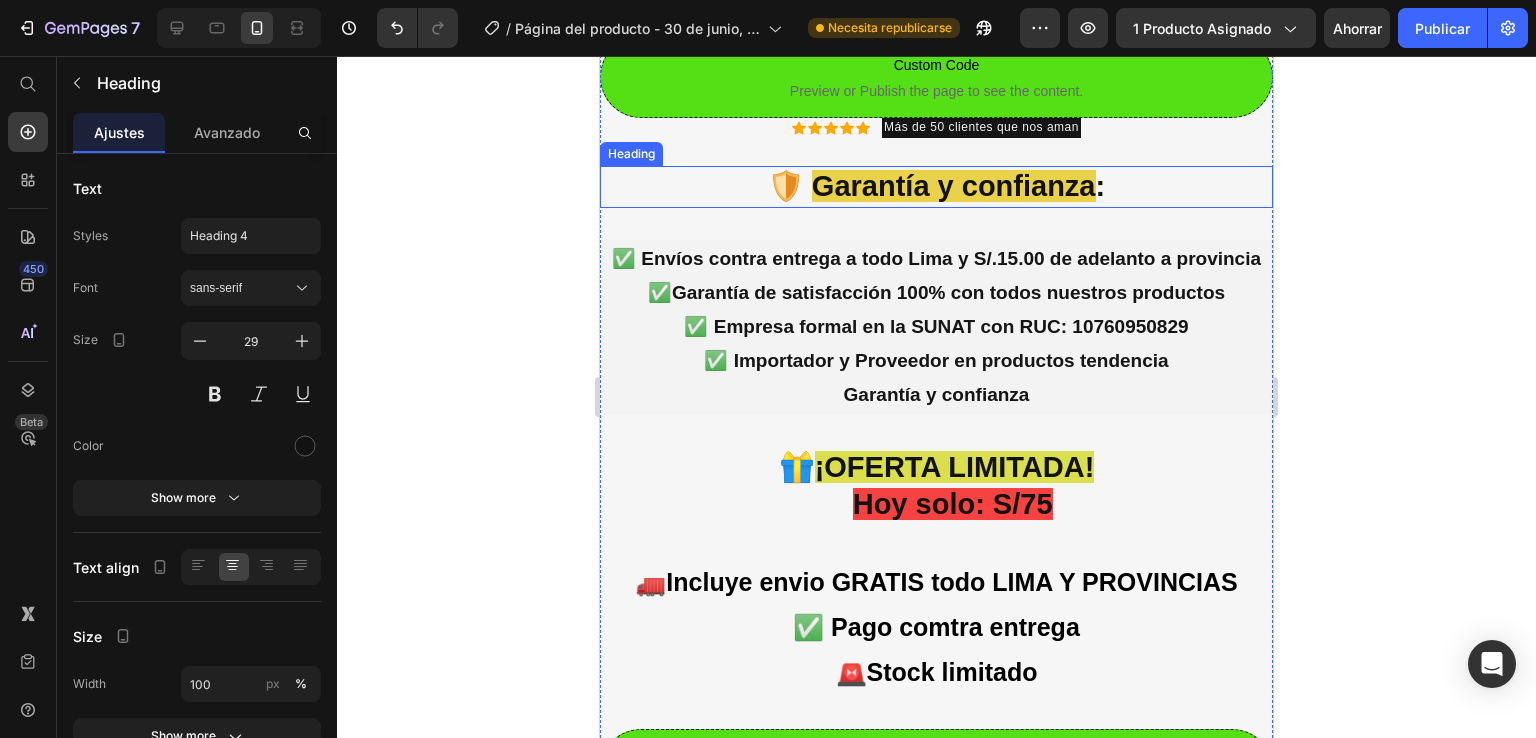 click on "🛡️   Garantía y confianza  :" at bounding box center (936, 187) 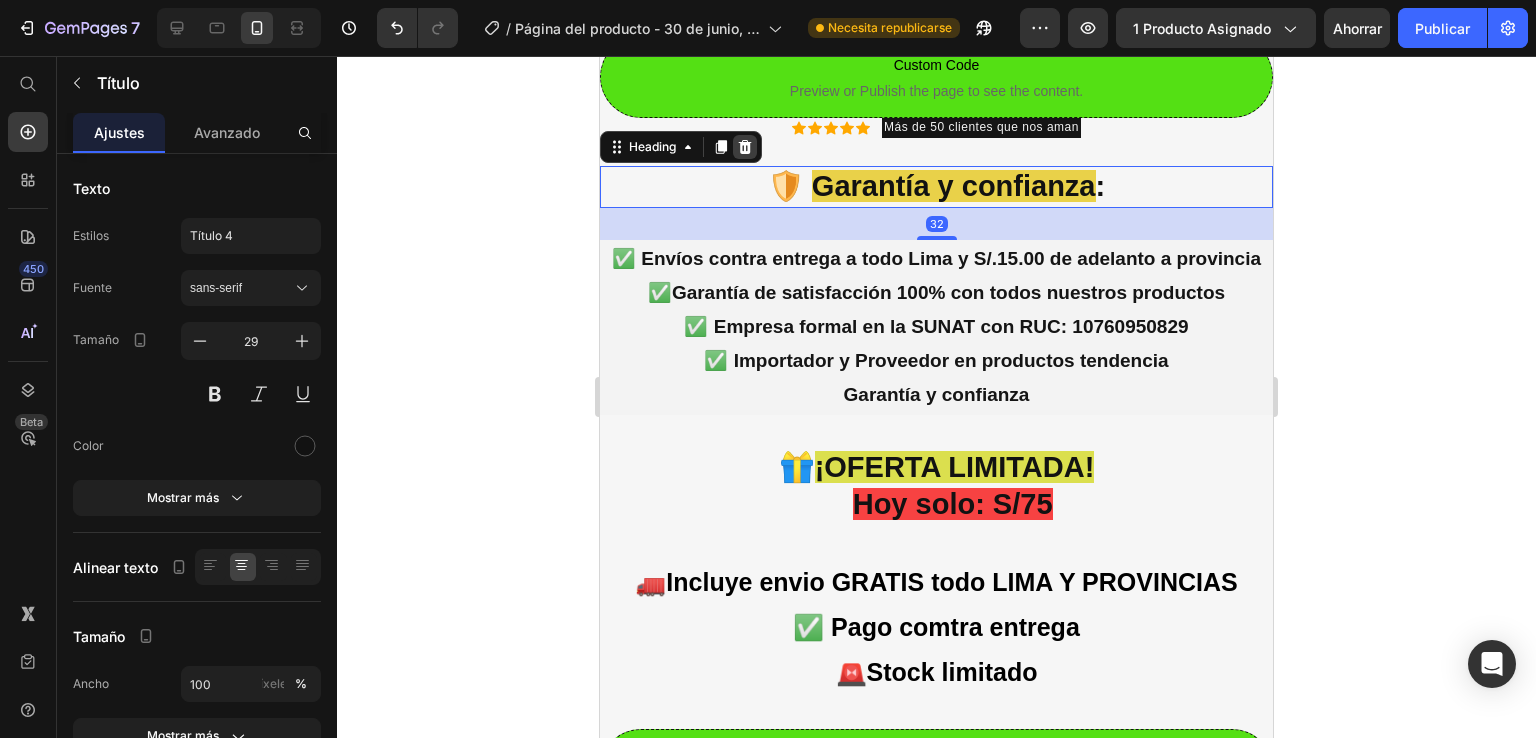 click 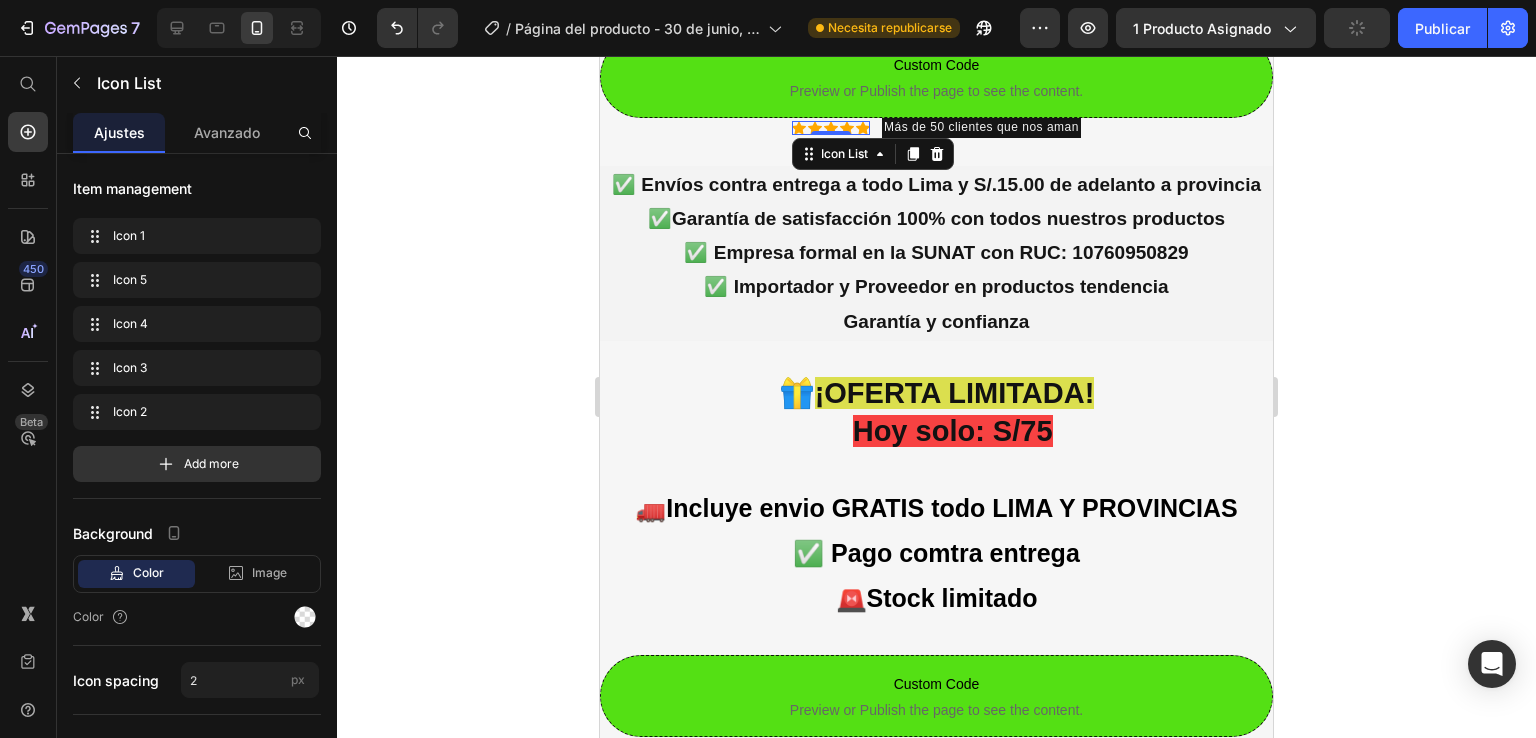 click on "Icon Icon Icon Icon Icon" at bounding box center (831, 128) 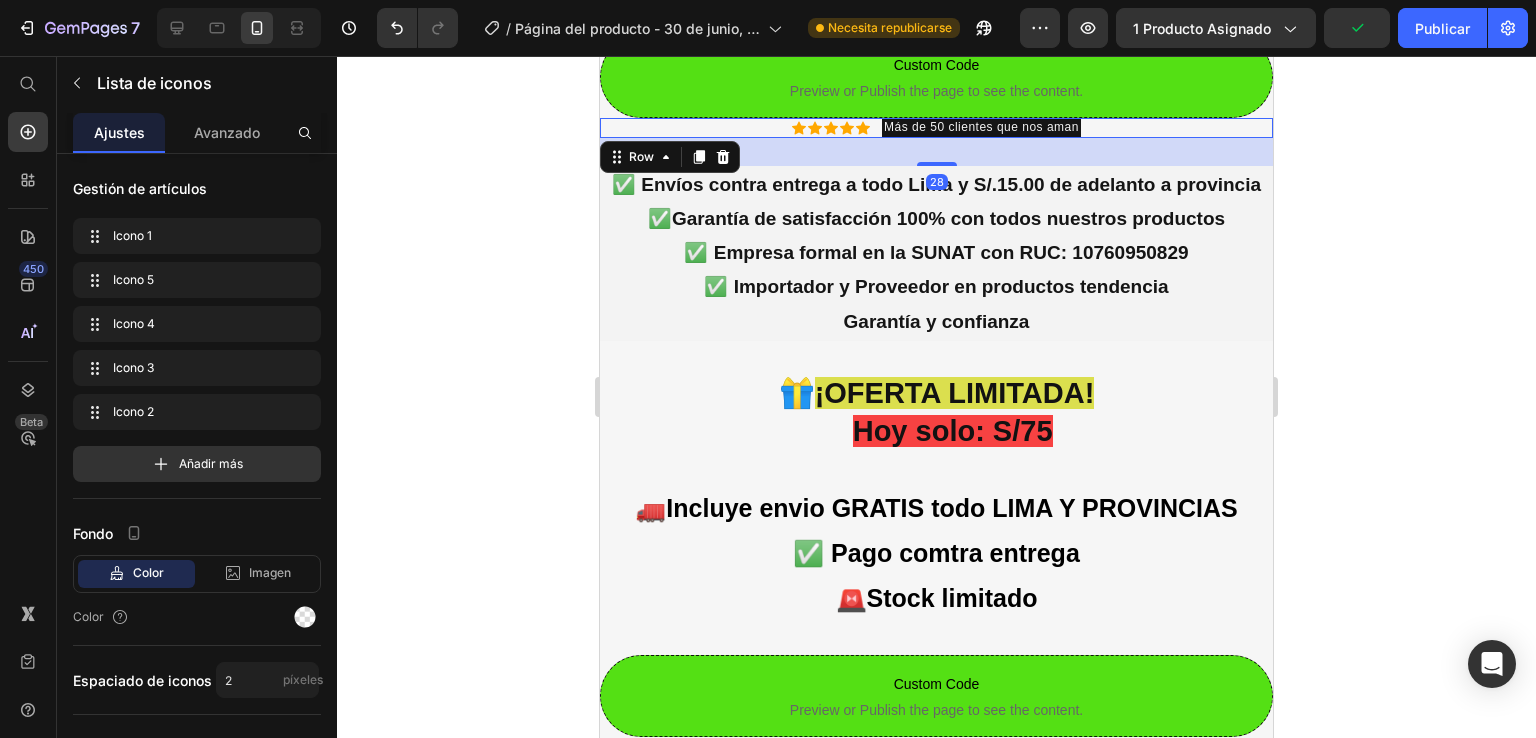 click on "Icon Icon Icon Icon Icon Icon List Más de 50 clientes que nos aman Text Block Row 28" at bounding box center [936, 128] 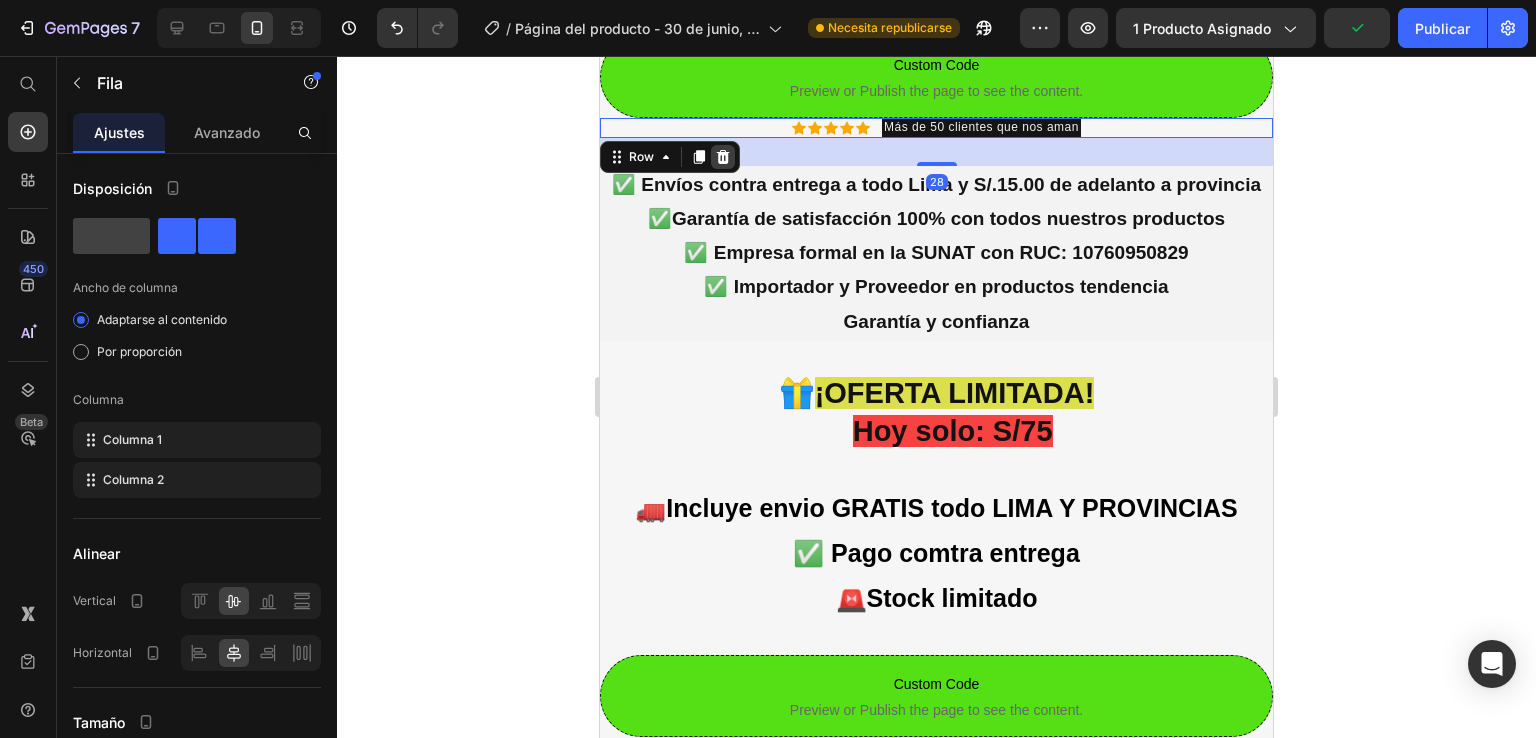 click at bounding box center (723, 157) 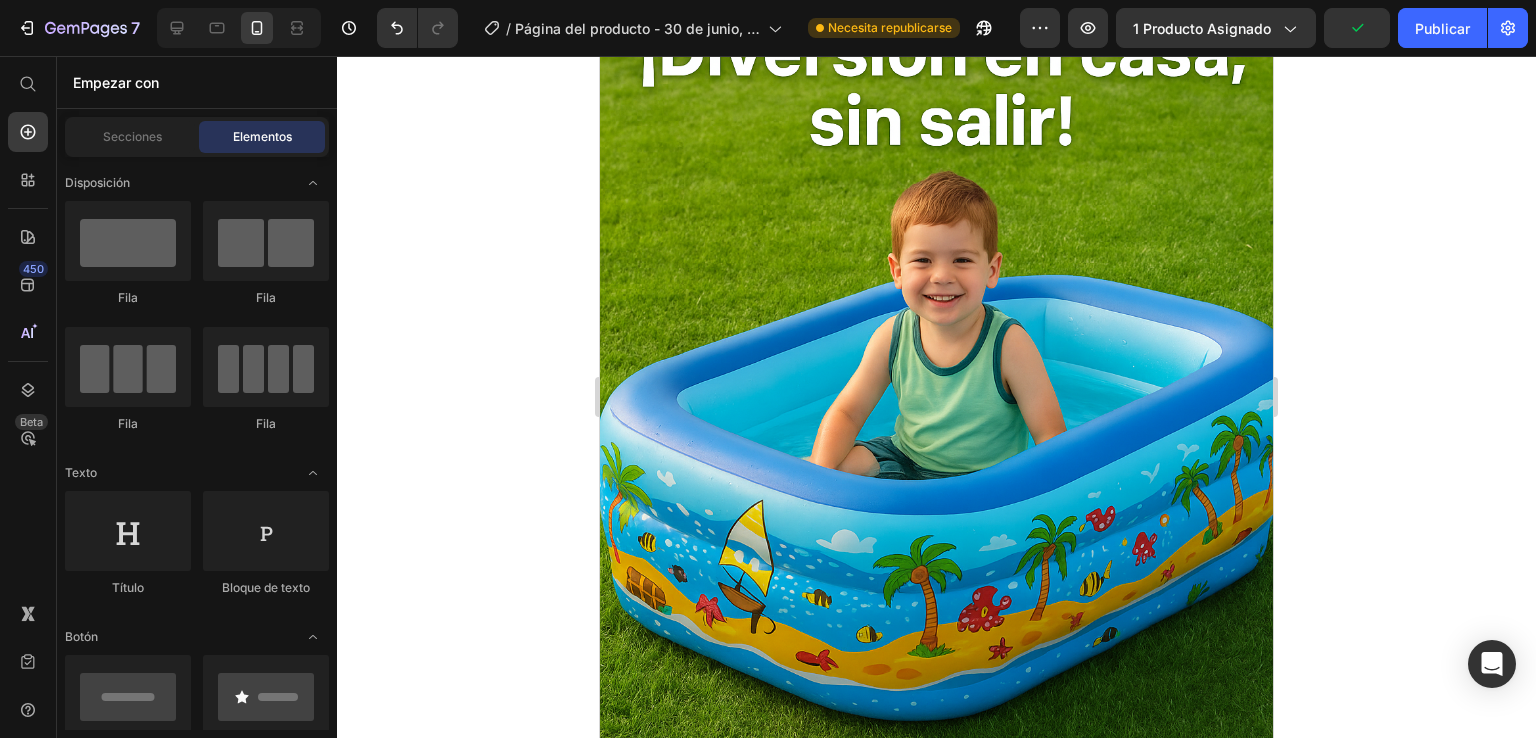 scroll, scrollTop: 205, scrollLeft: 0, axis: vertical 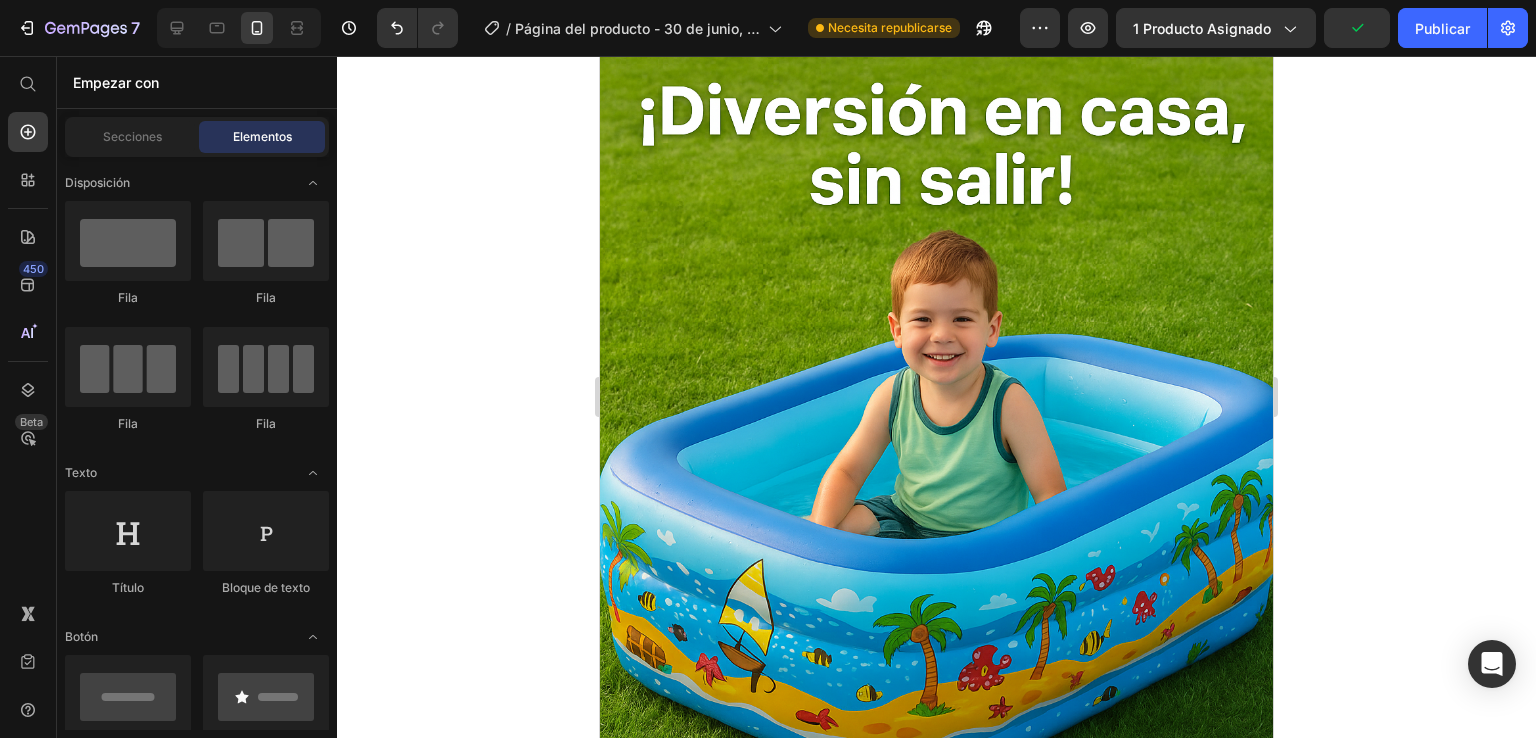 drag, startPoint x: 1264, startPoint y: 511, endPoint x: 1877, endPoint y: 258, distance: 663.1576 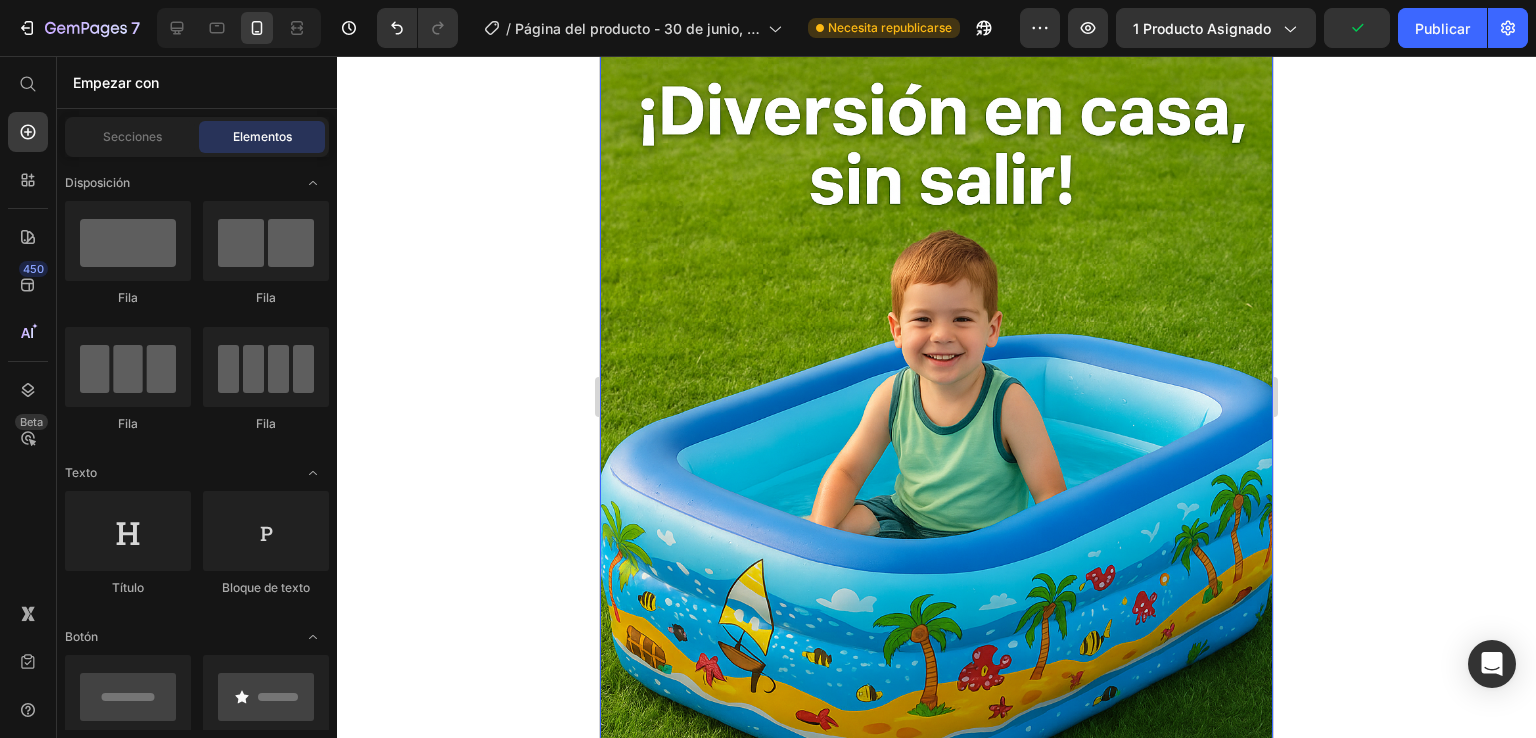 click at bounding box center [936, 527] 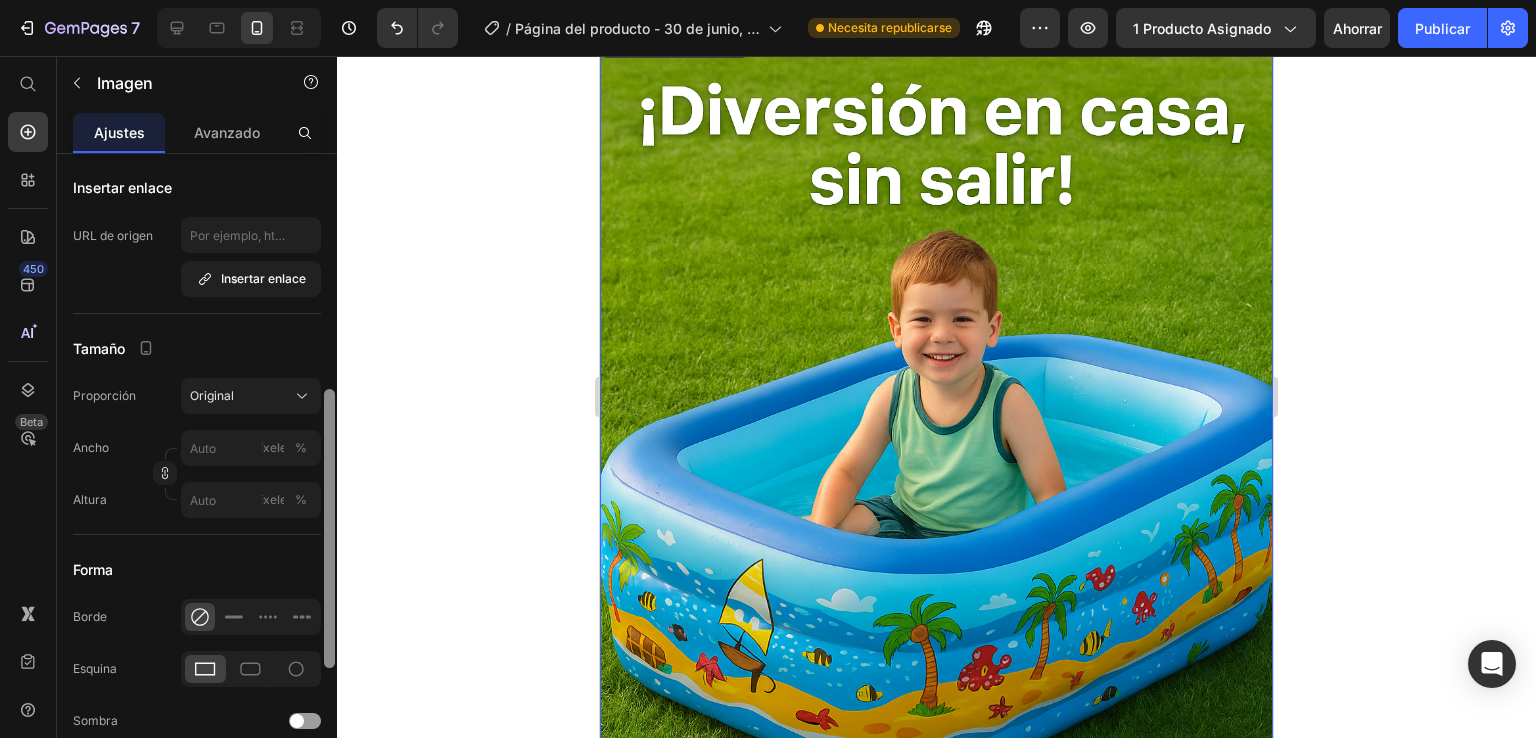 scroll, scrollTop: 441, scrollLeft: 0, axis: vertical 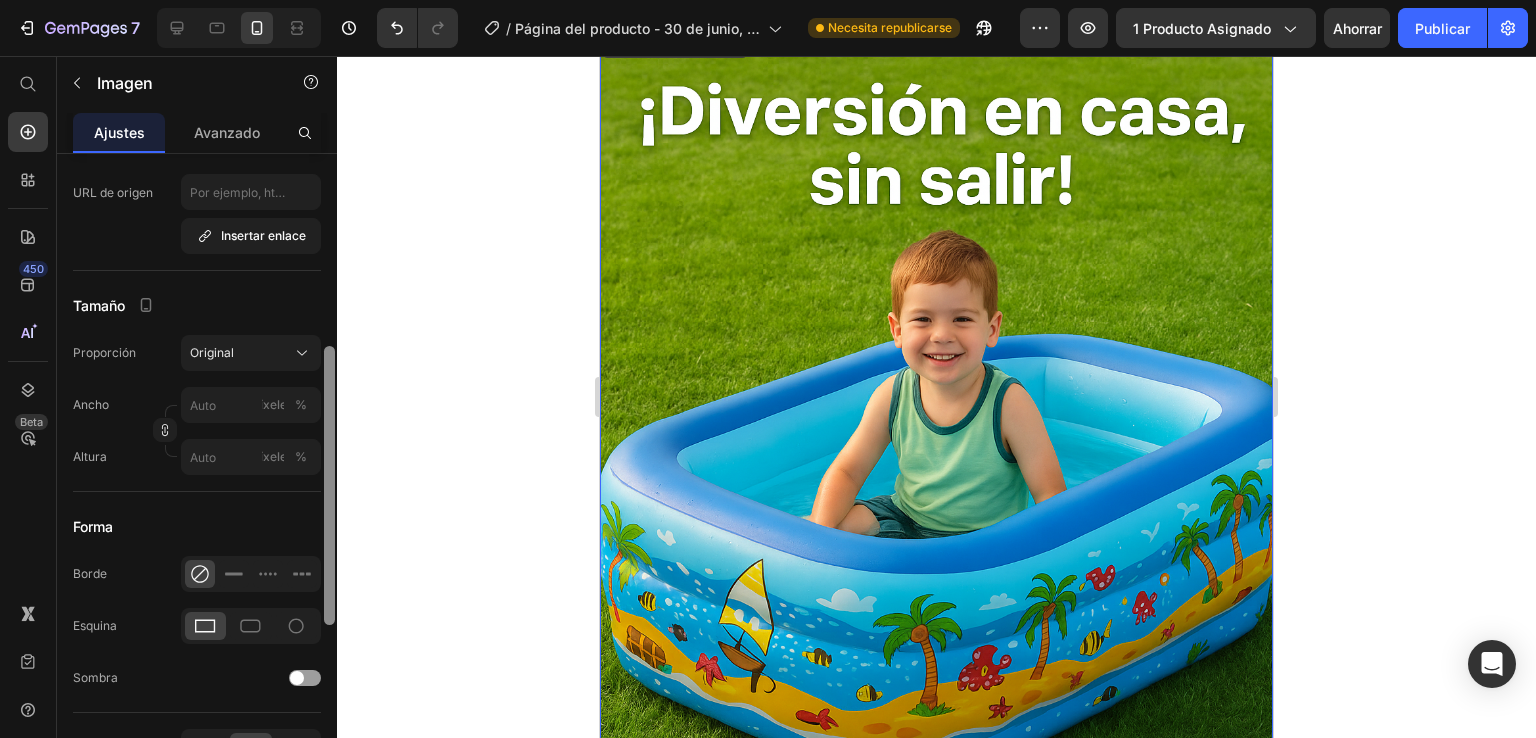 drag, startPoint x: 329, startPoint y: 180, endPoint x: 342, endPoint y: 373, distance: 193.43733 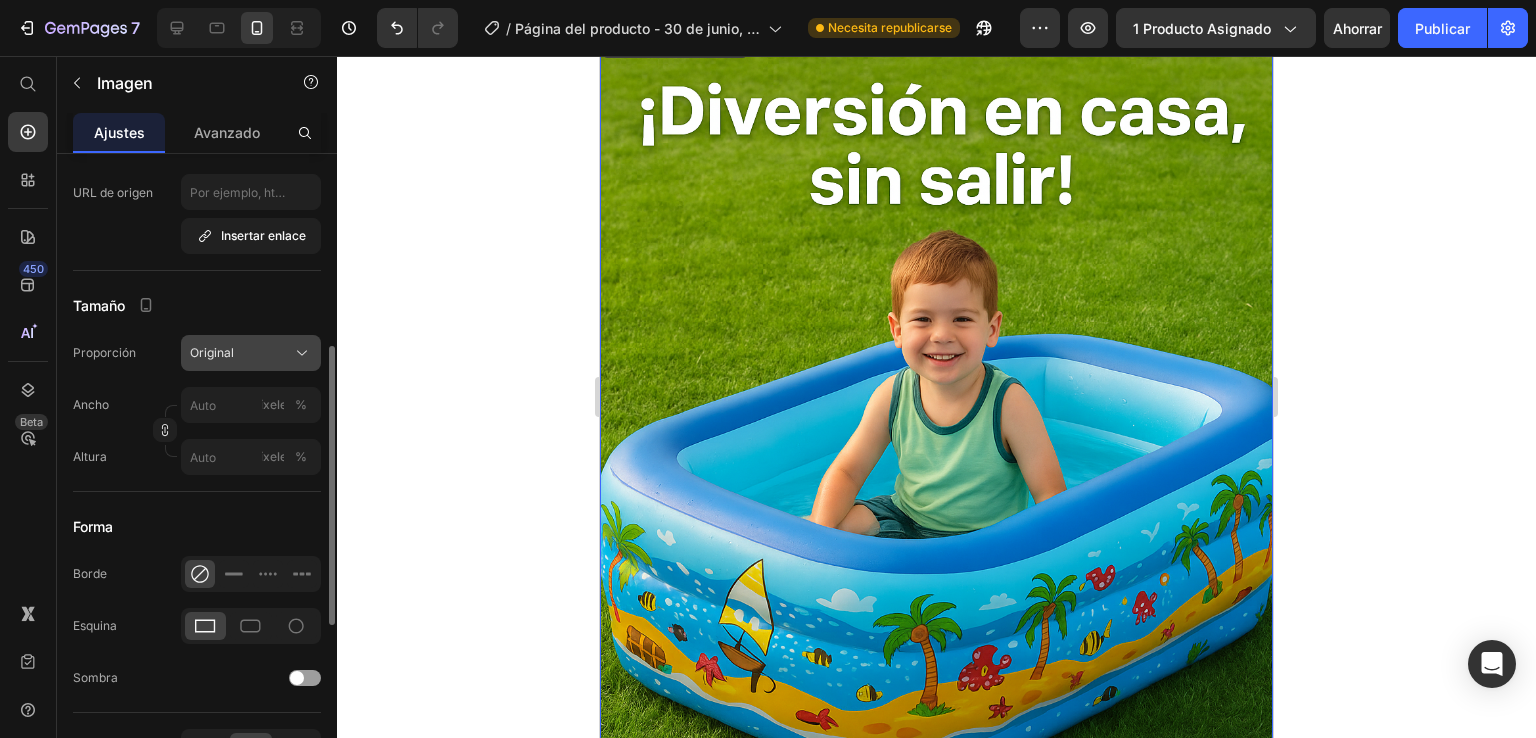 click 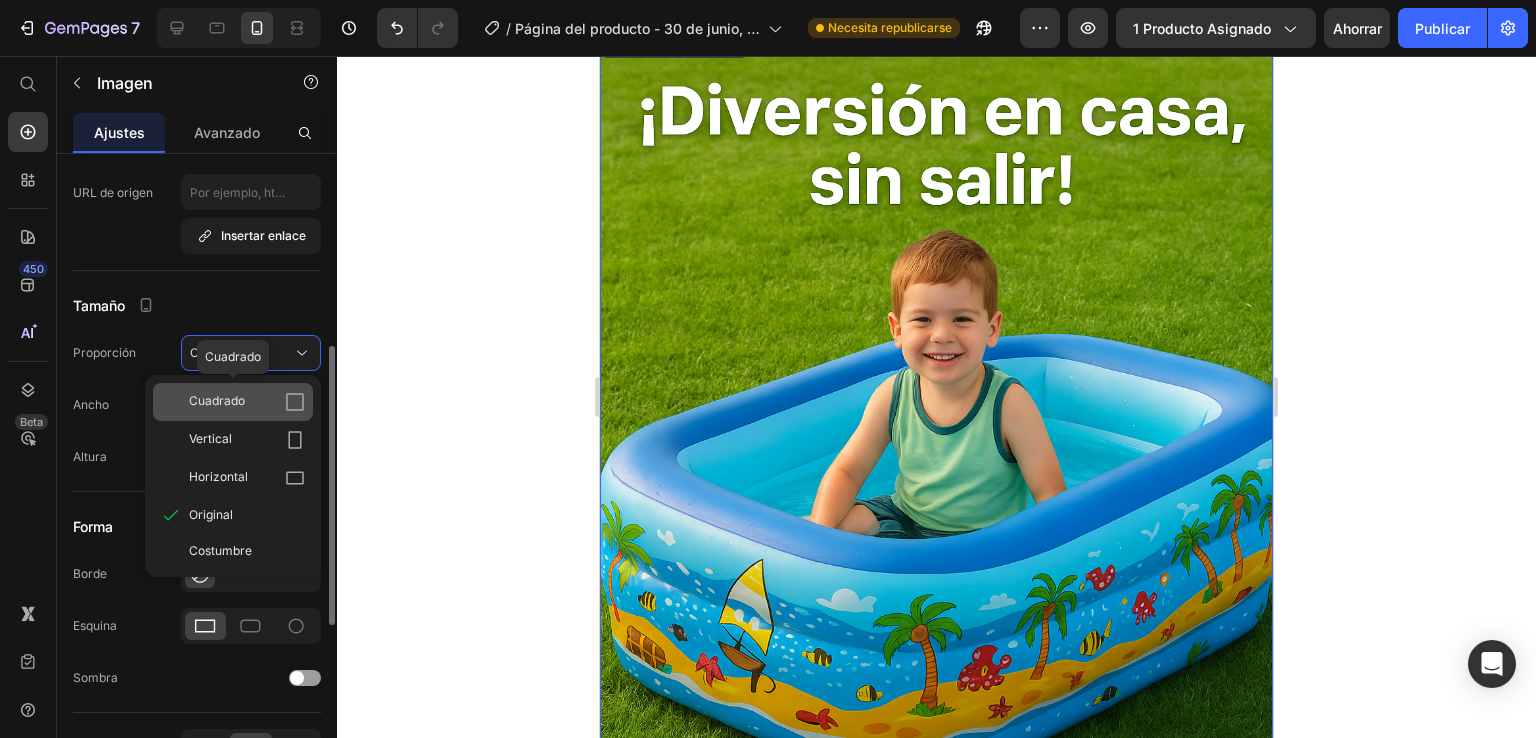 click on "Cuadrado" 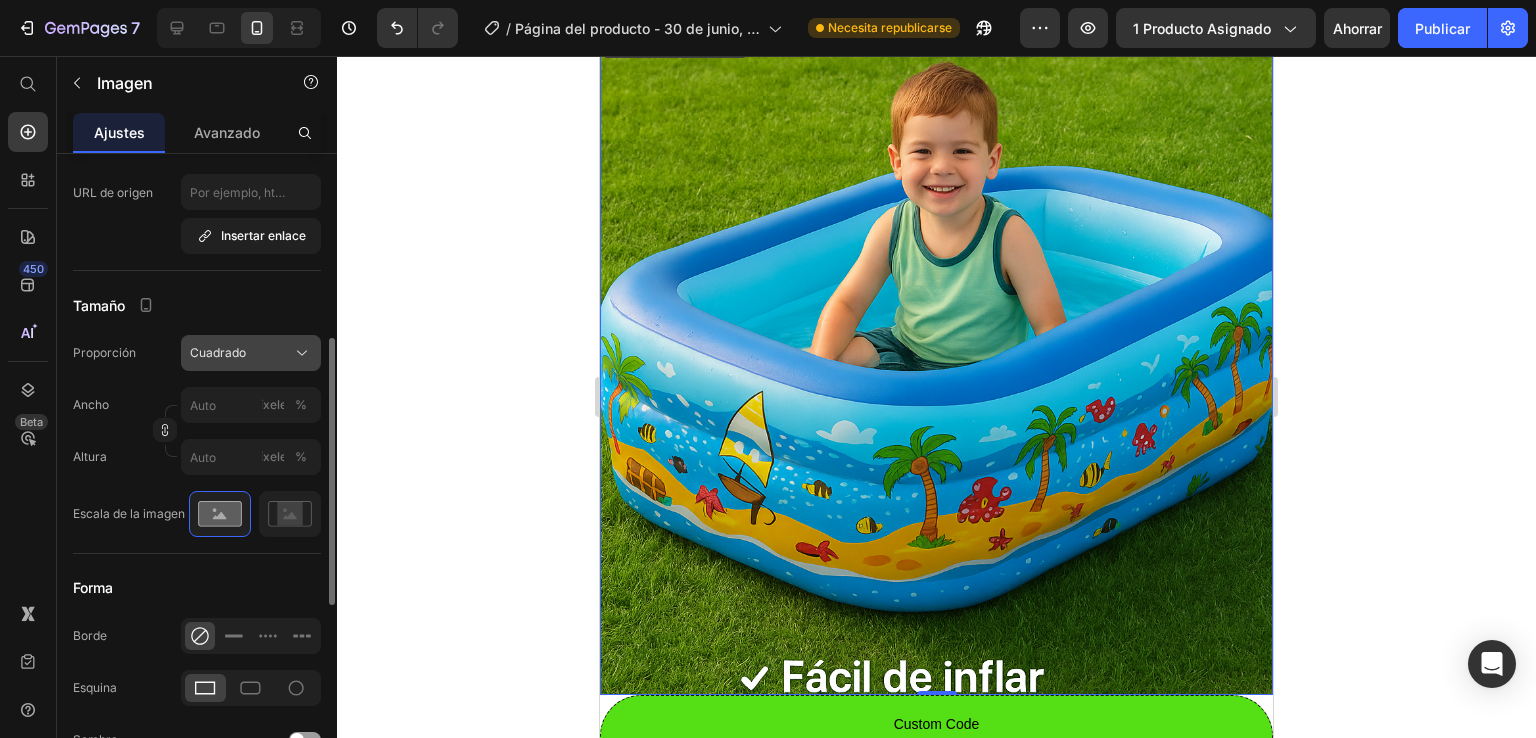 click 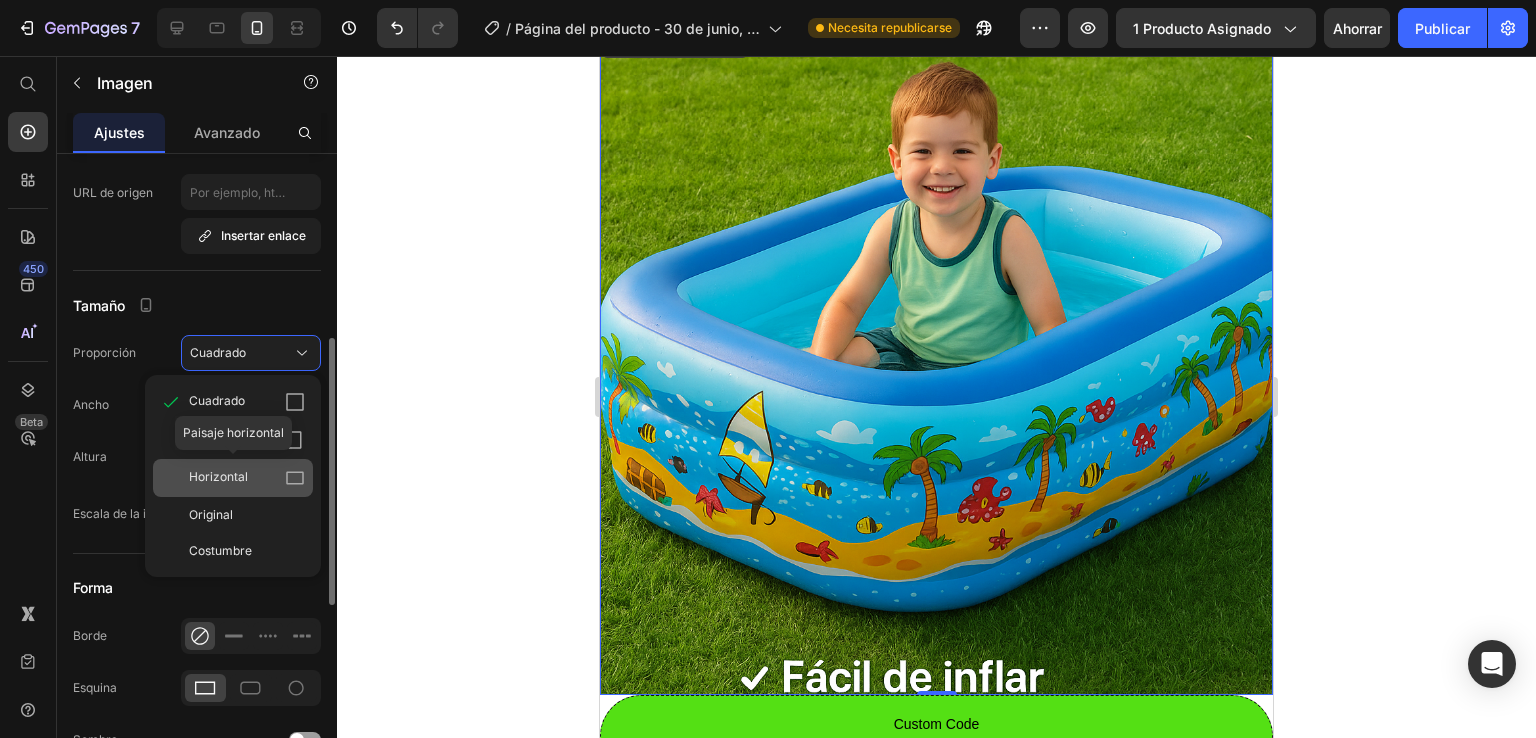 click 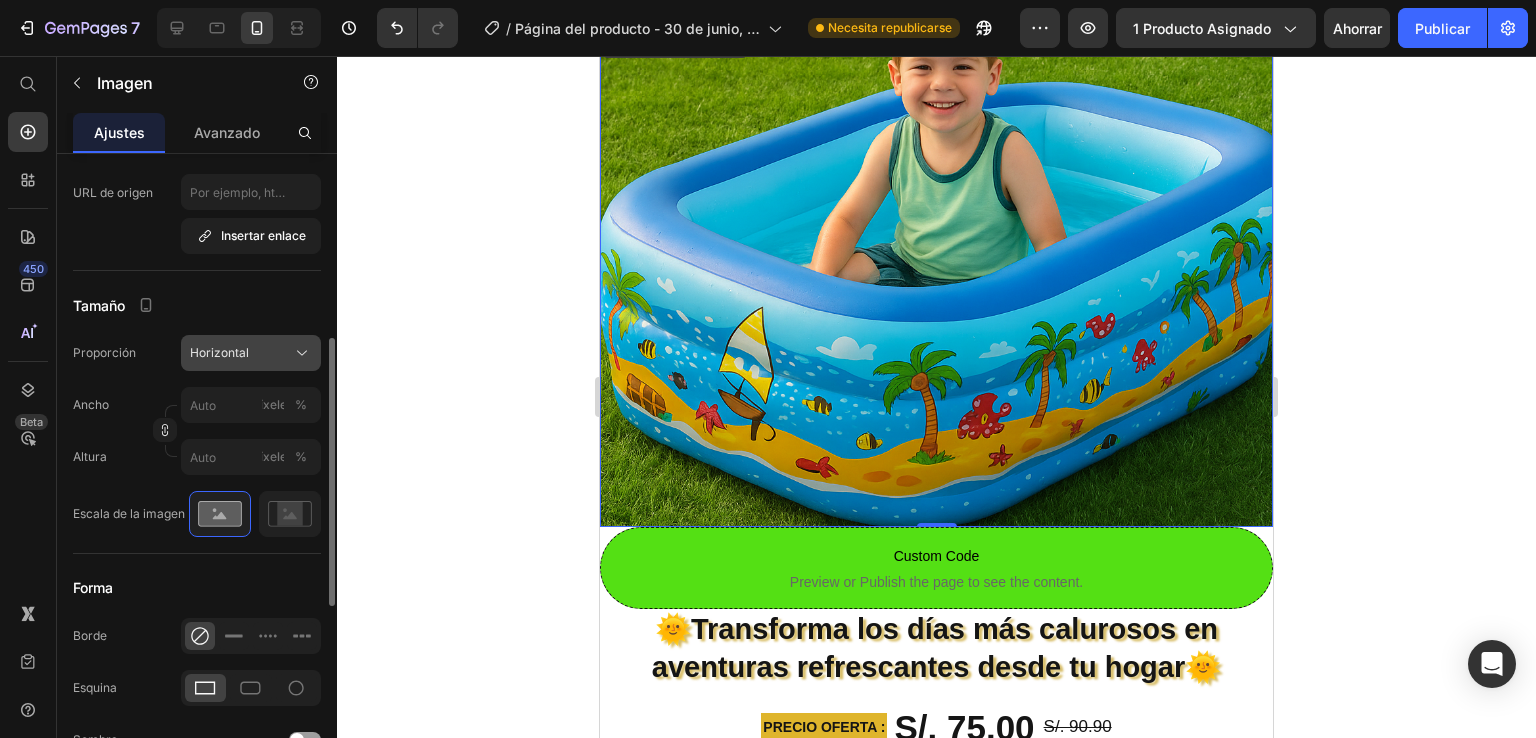 click 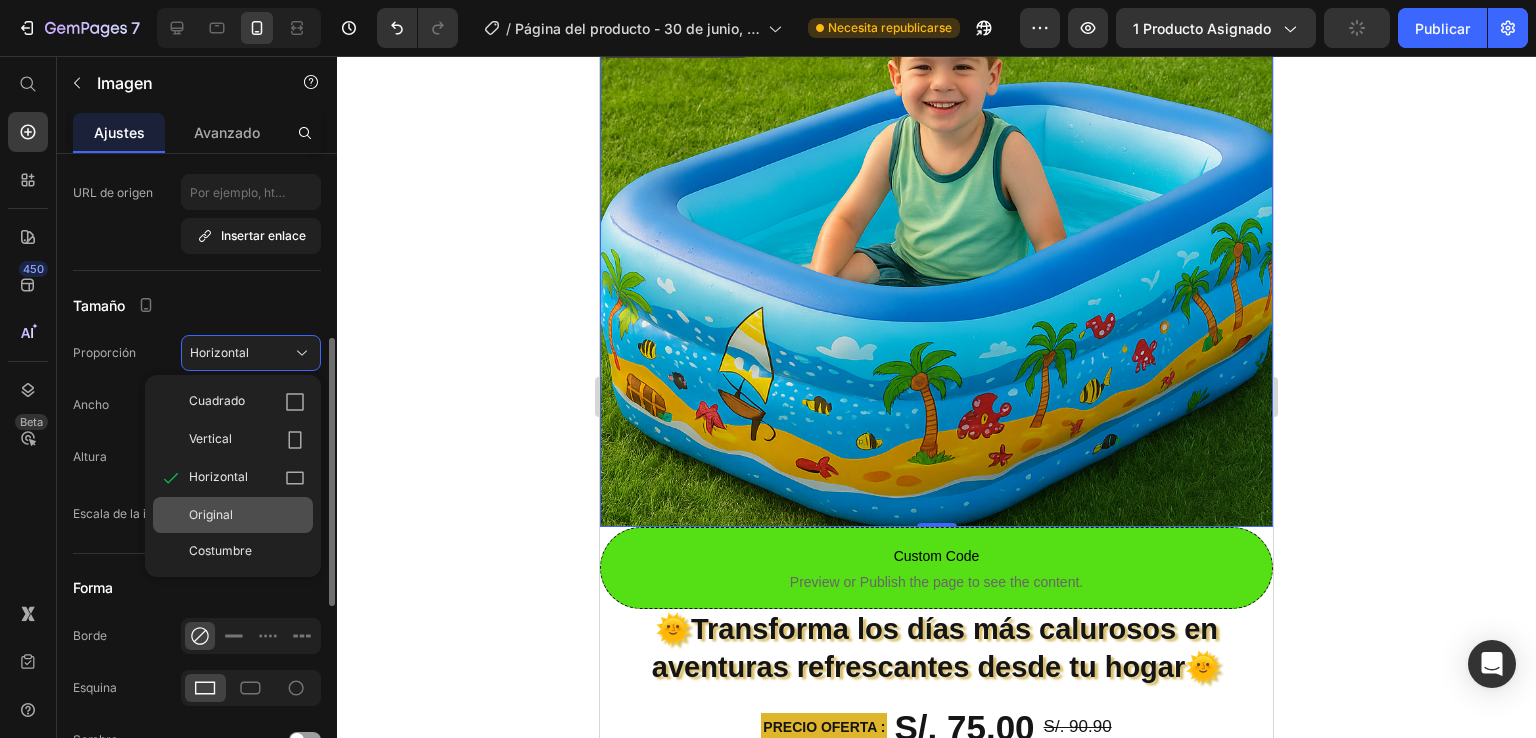 click on "Original" 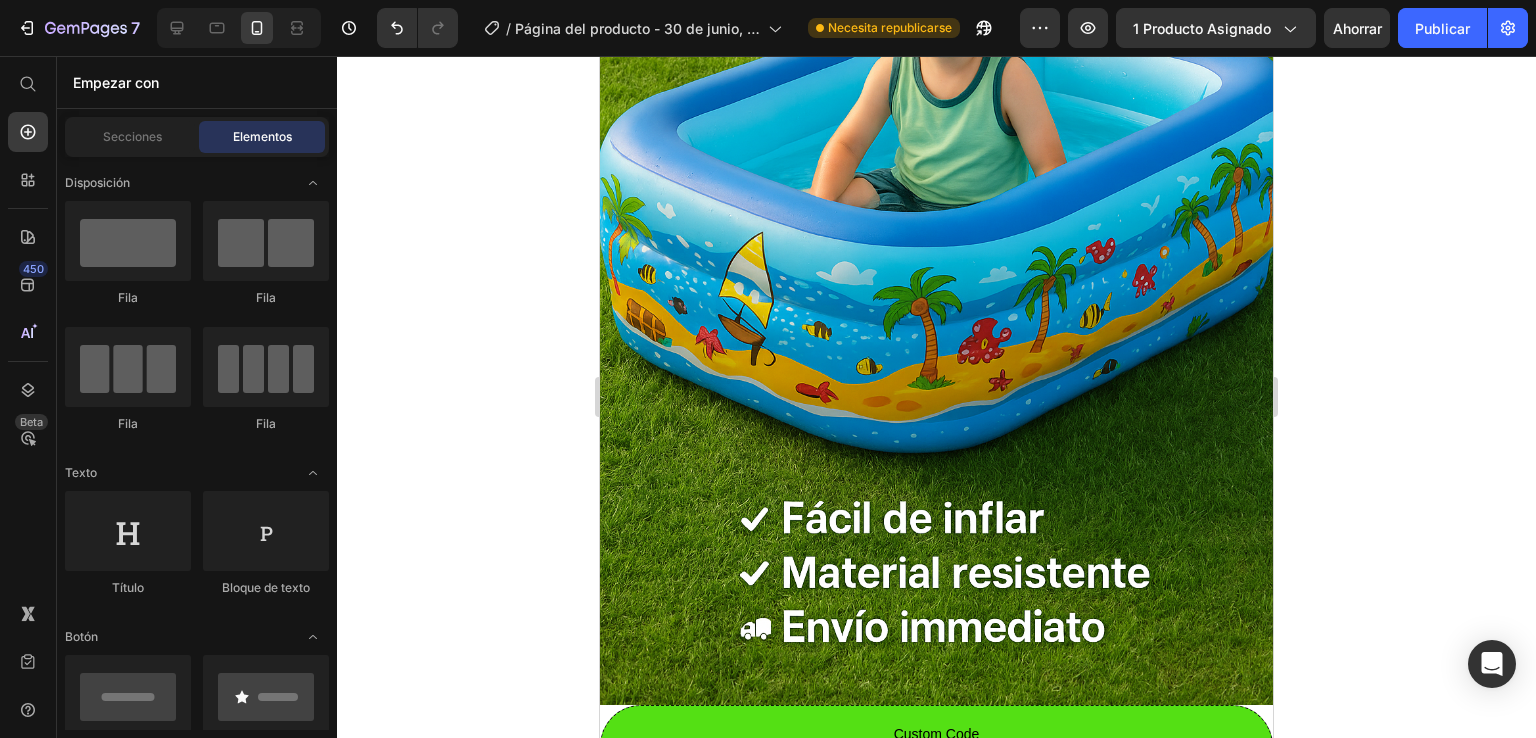 scroll, scrollTop: 555, scrollLeft: 0, axis: vertical 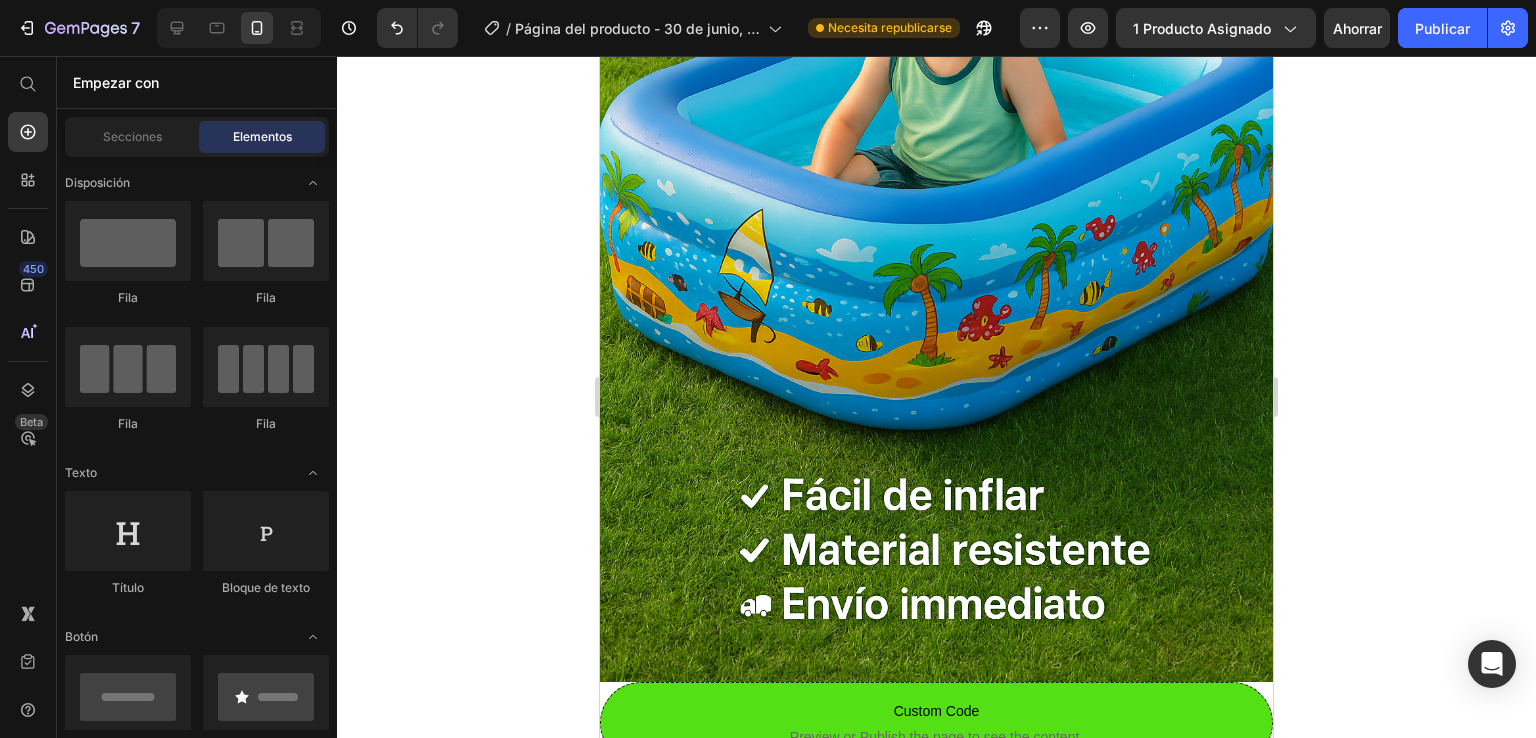 click at bounding box center [936, 177] 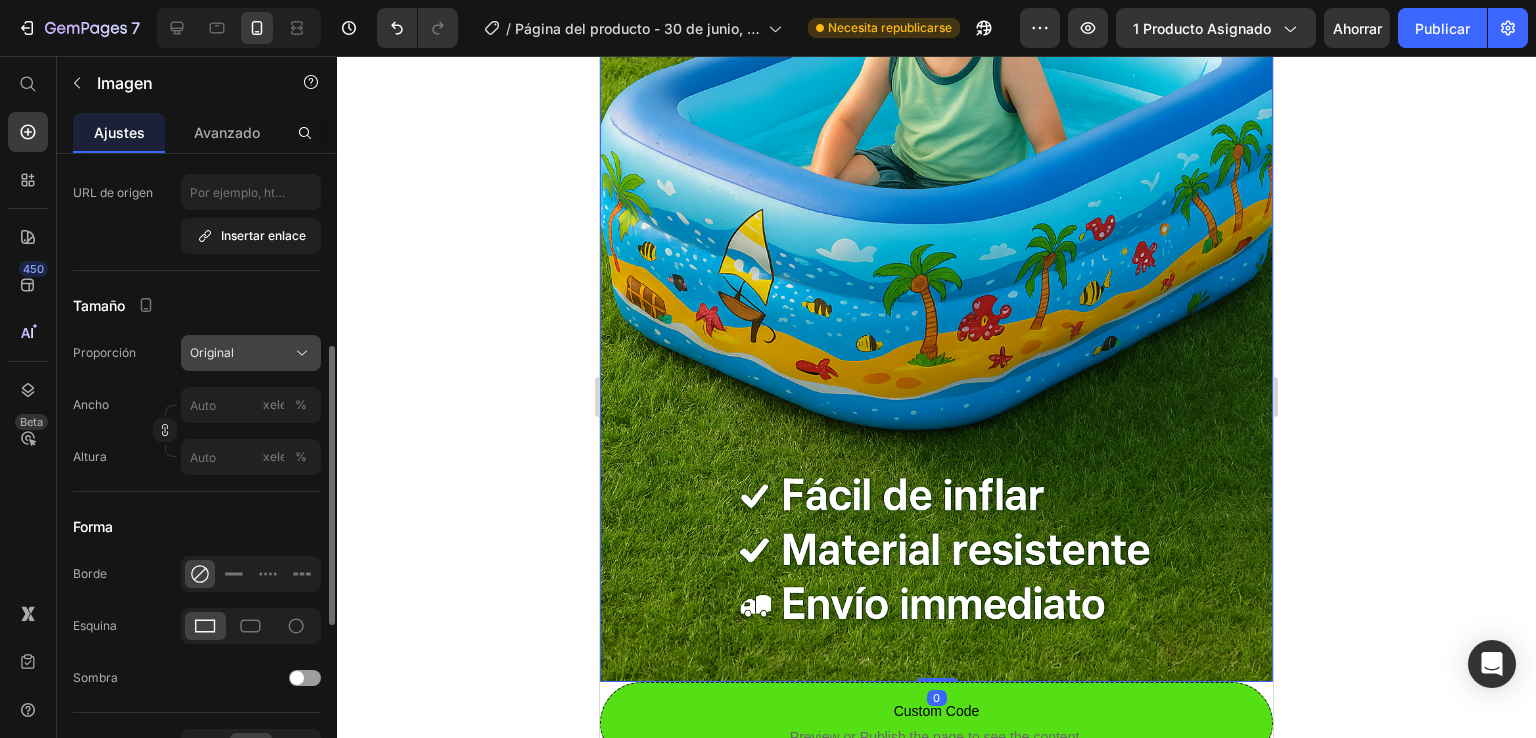 click 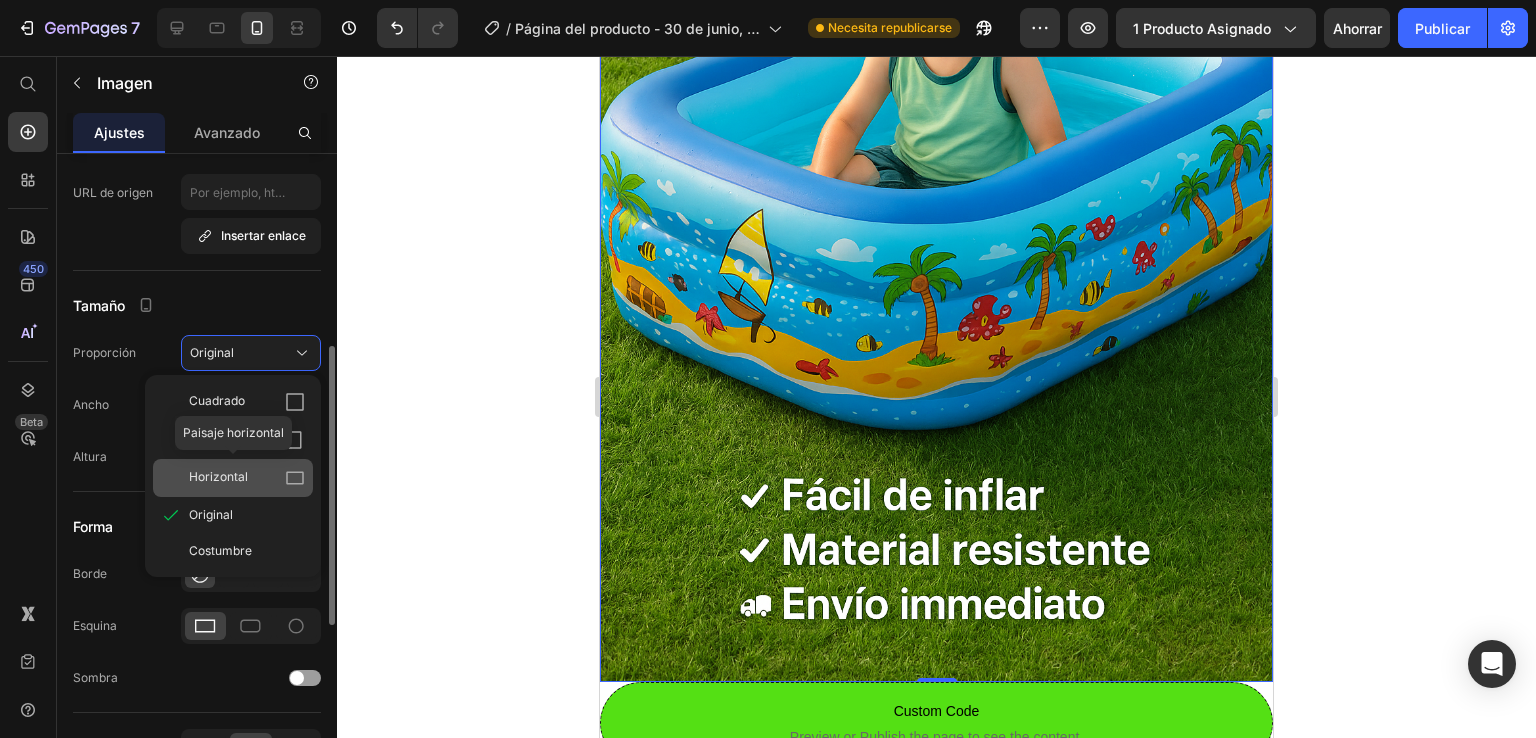 click on "Horizontal" at bounding box center [247, 478] 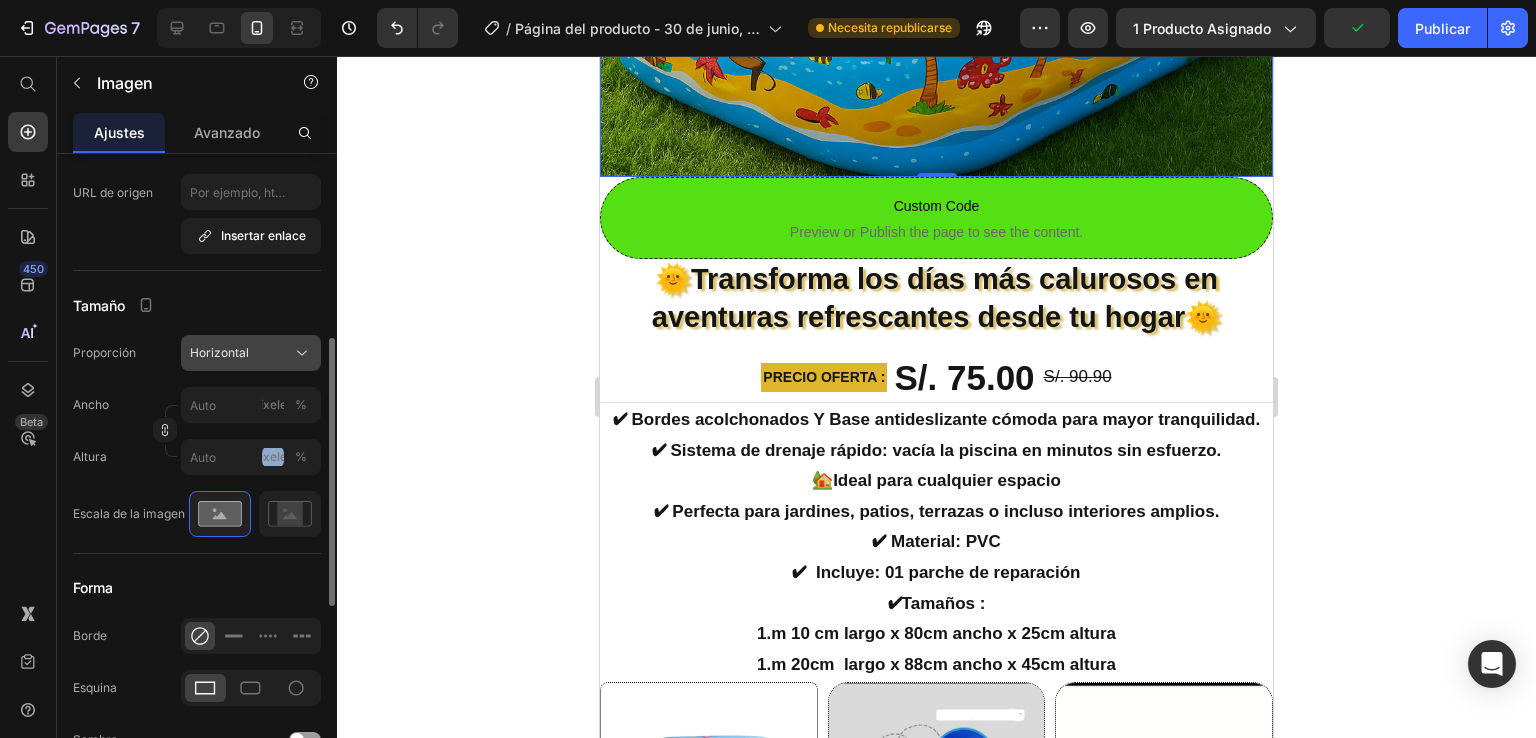 click 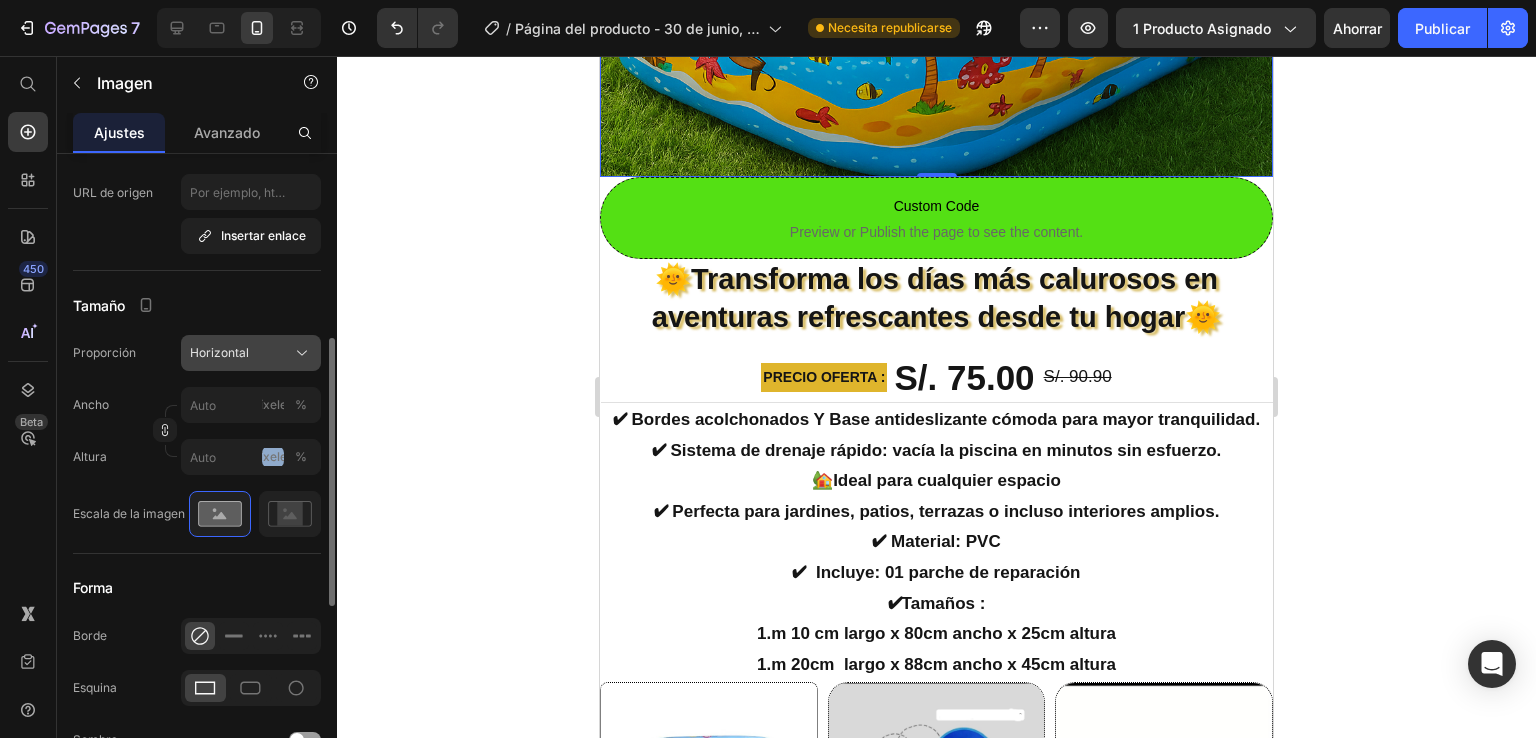 click 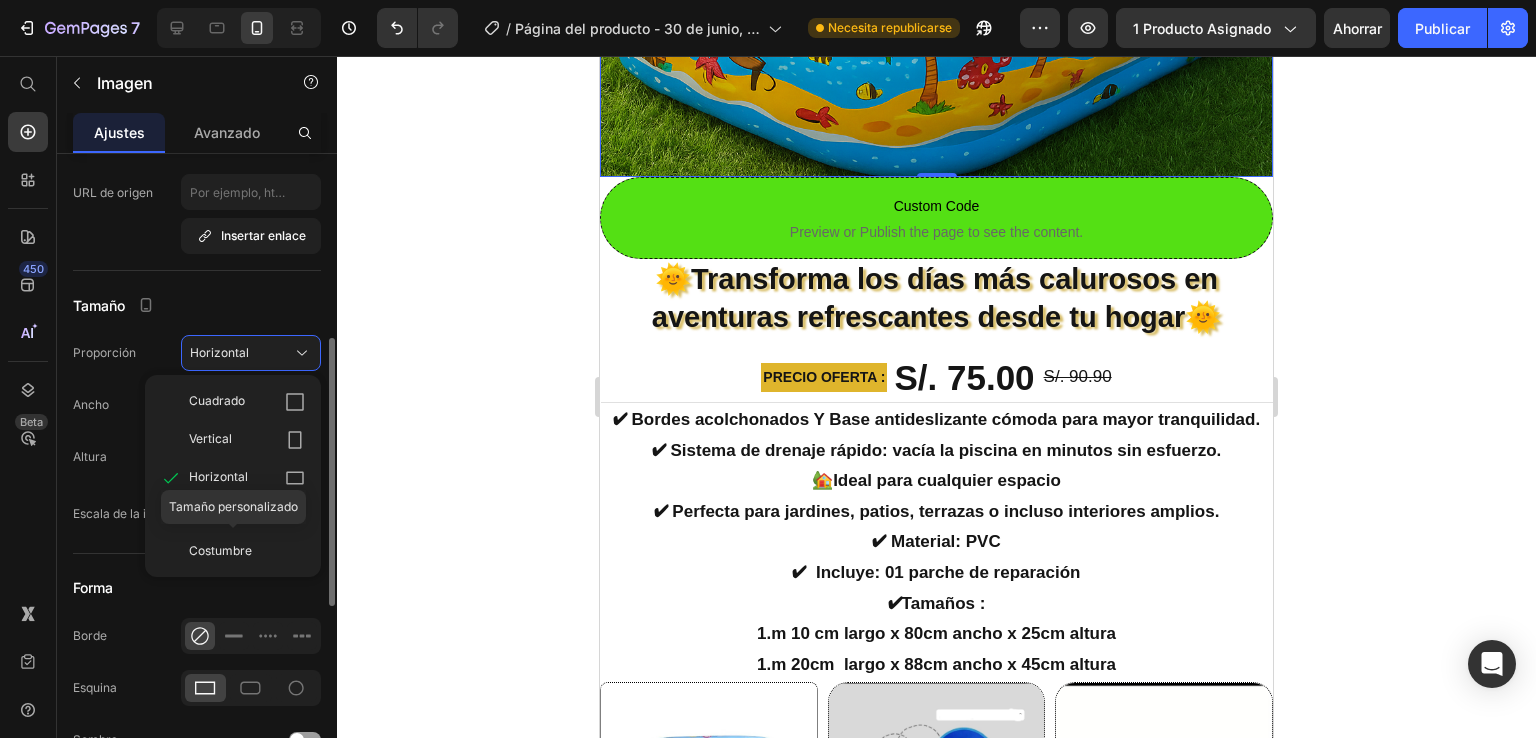 click on "Costumbre" at bounding box center (247, 551) 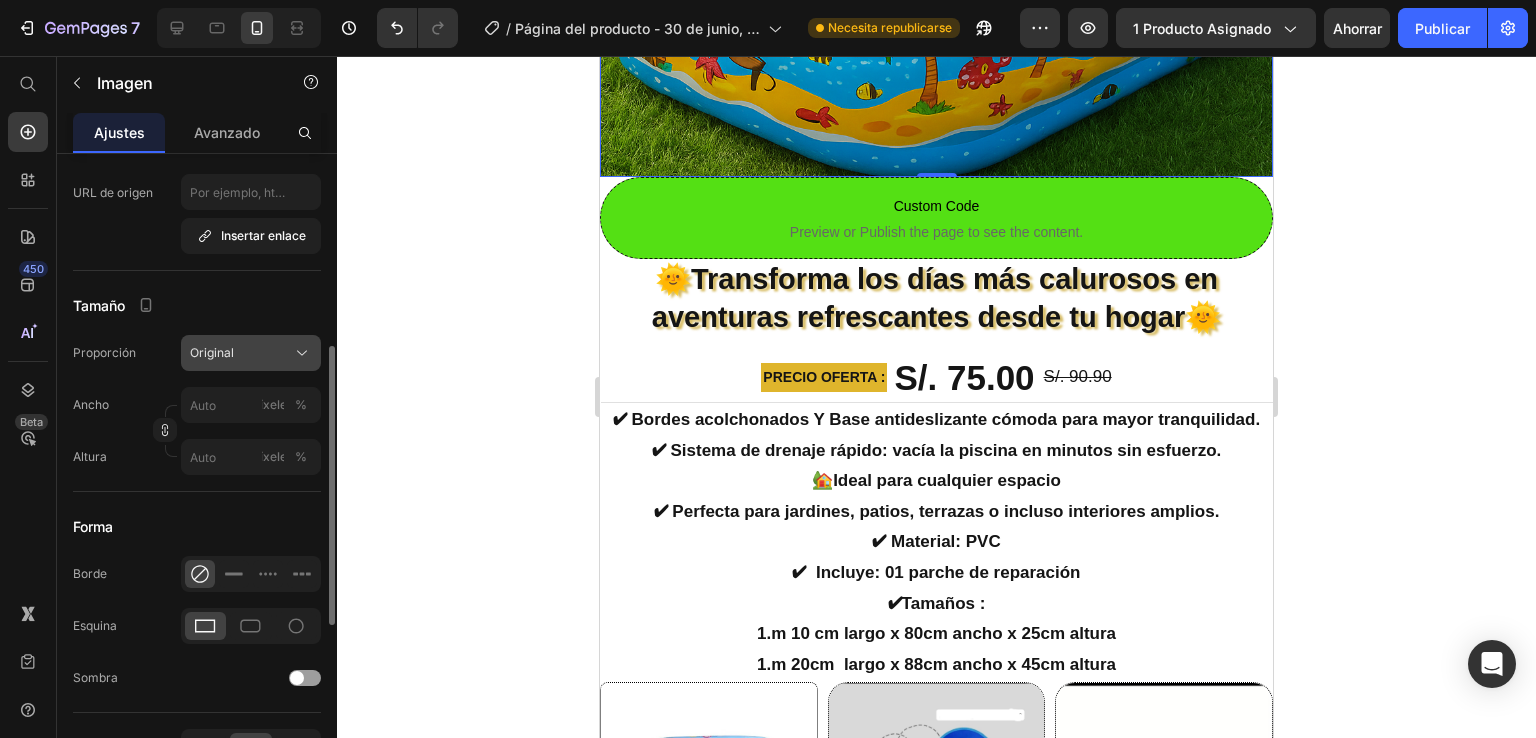click 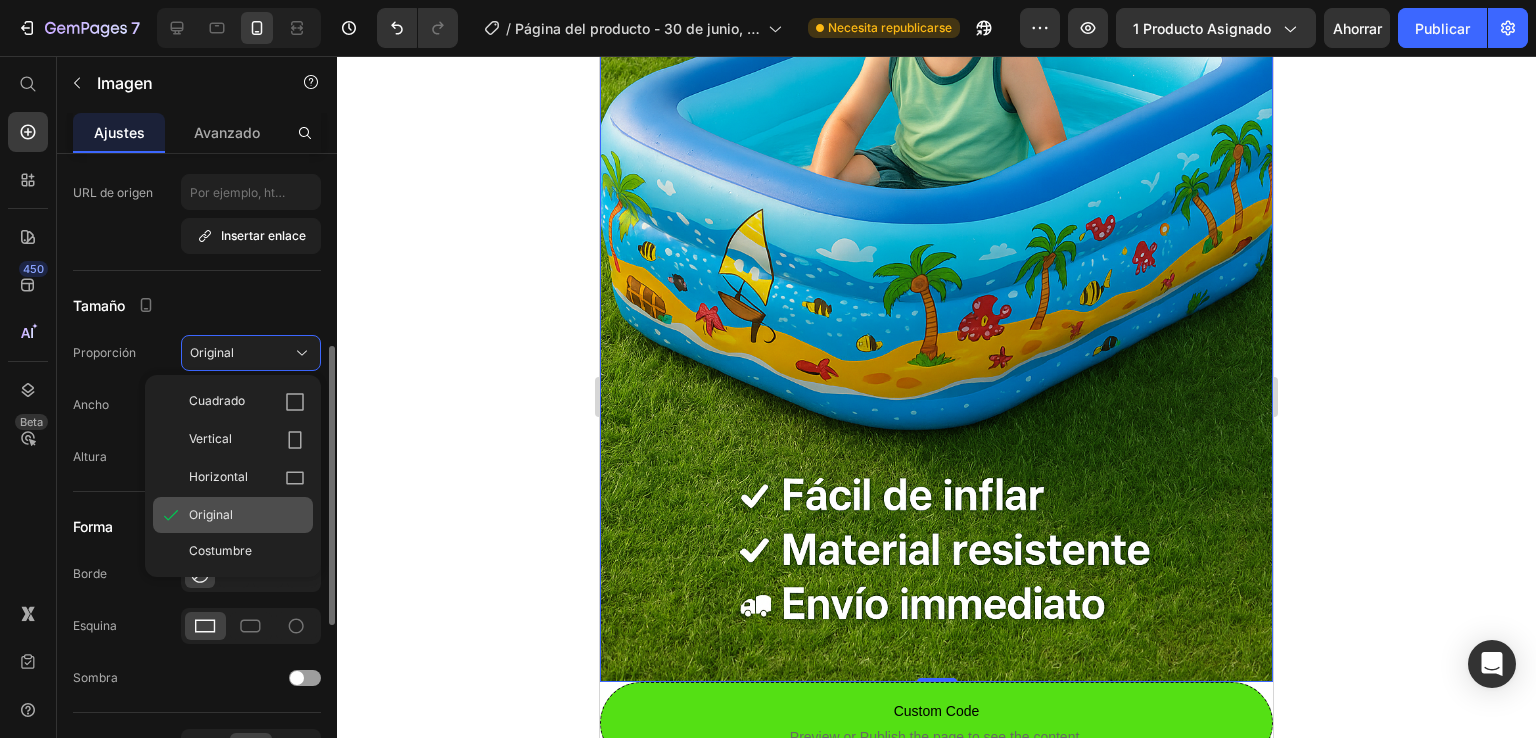 click on "Original" at bounding box center [247, 515] 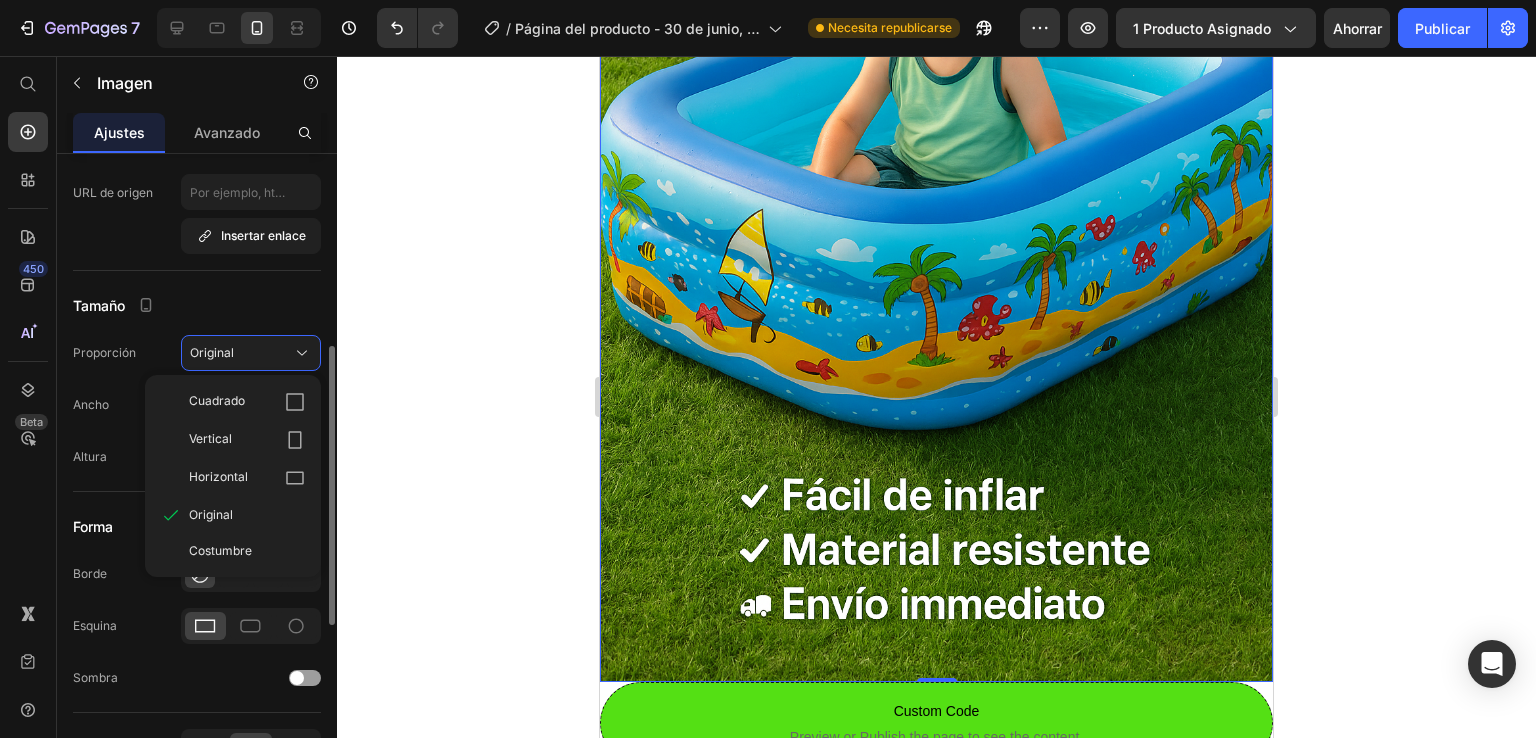 click on "Forma" at bounding box center (197, 526) 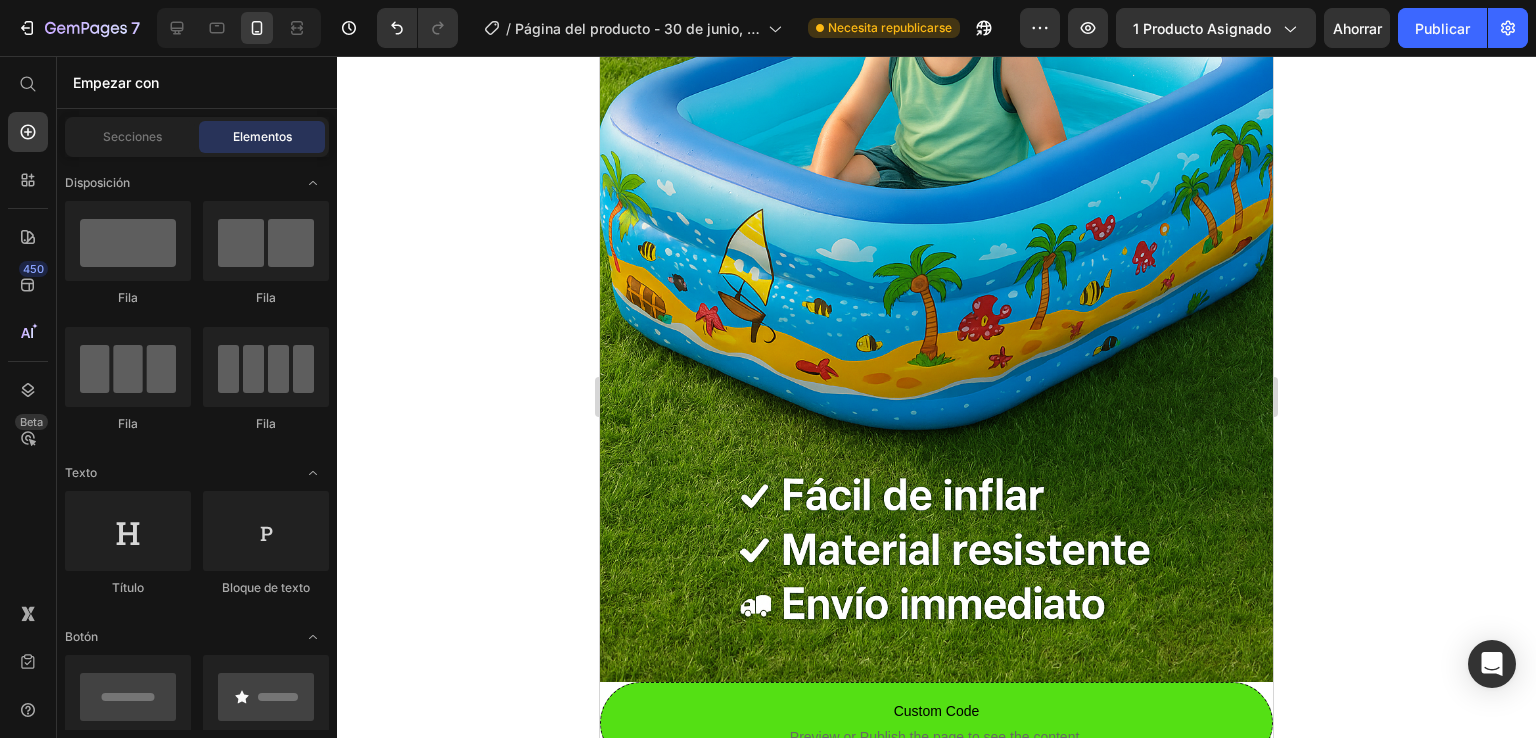 scroll, scrollTop: 619, scrollLeft: 0, axis: vertical 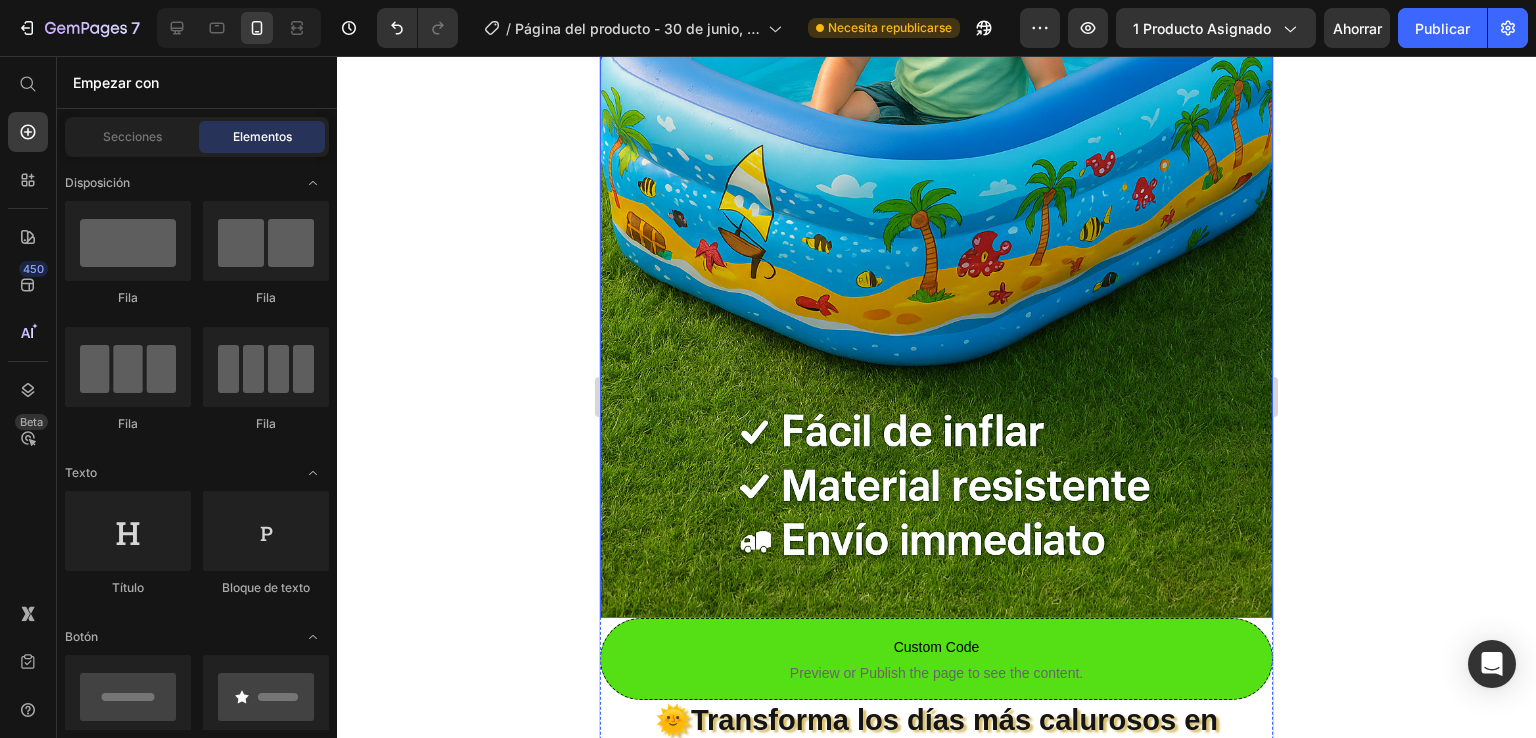 drag, startPoint x: 696, startPoint y: 373, endPoint x: 684, endPoint y: 369, distance: 12.649111 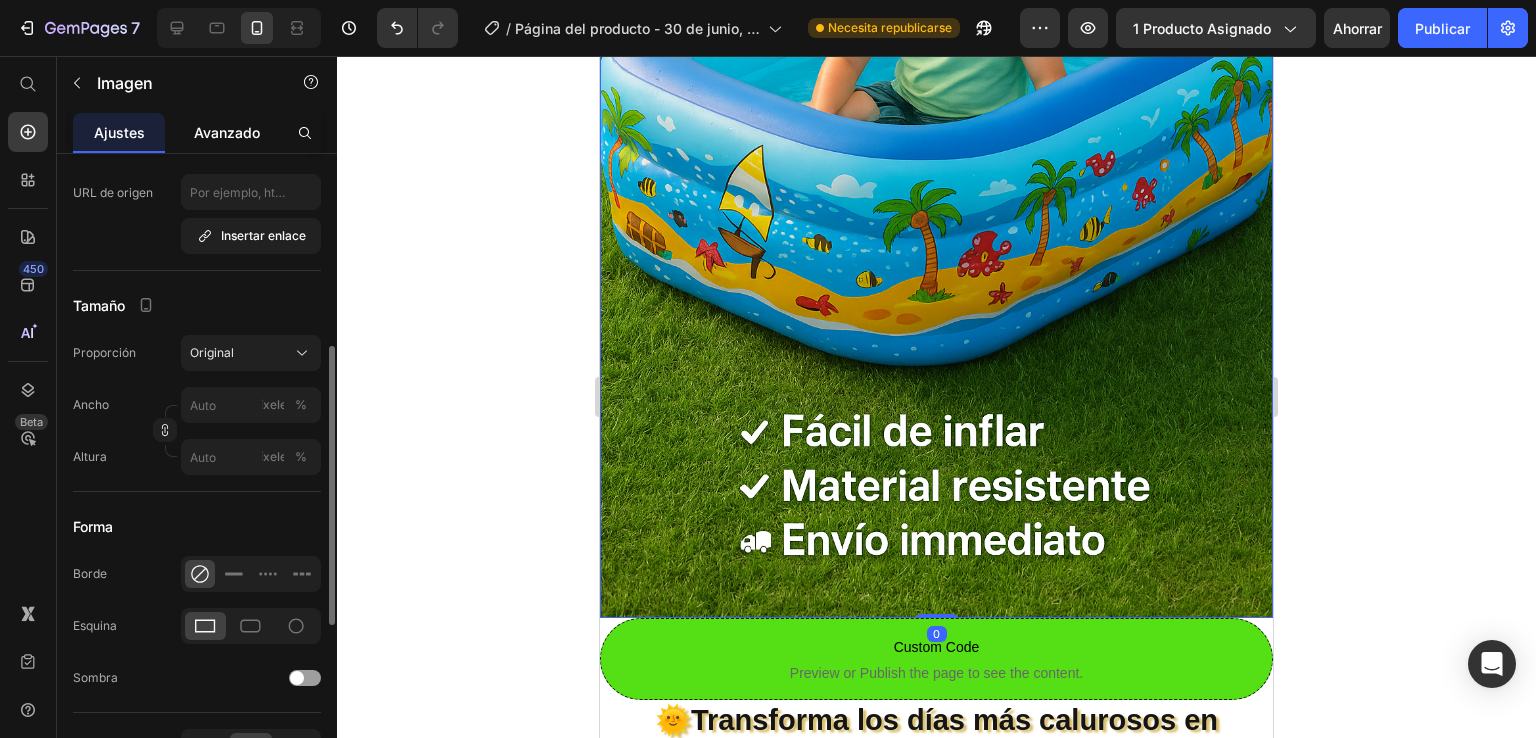 click on "Avanzado" at bounding box center [227, 132] 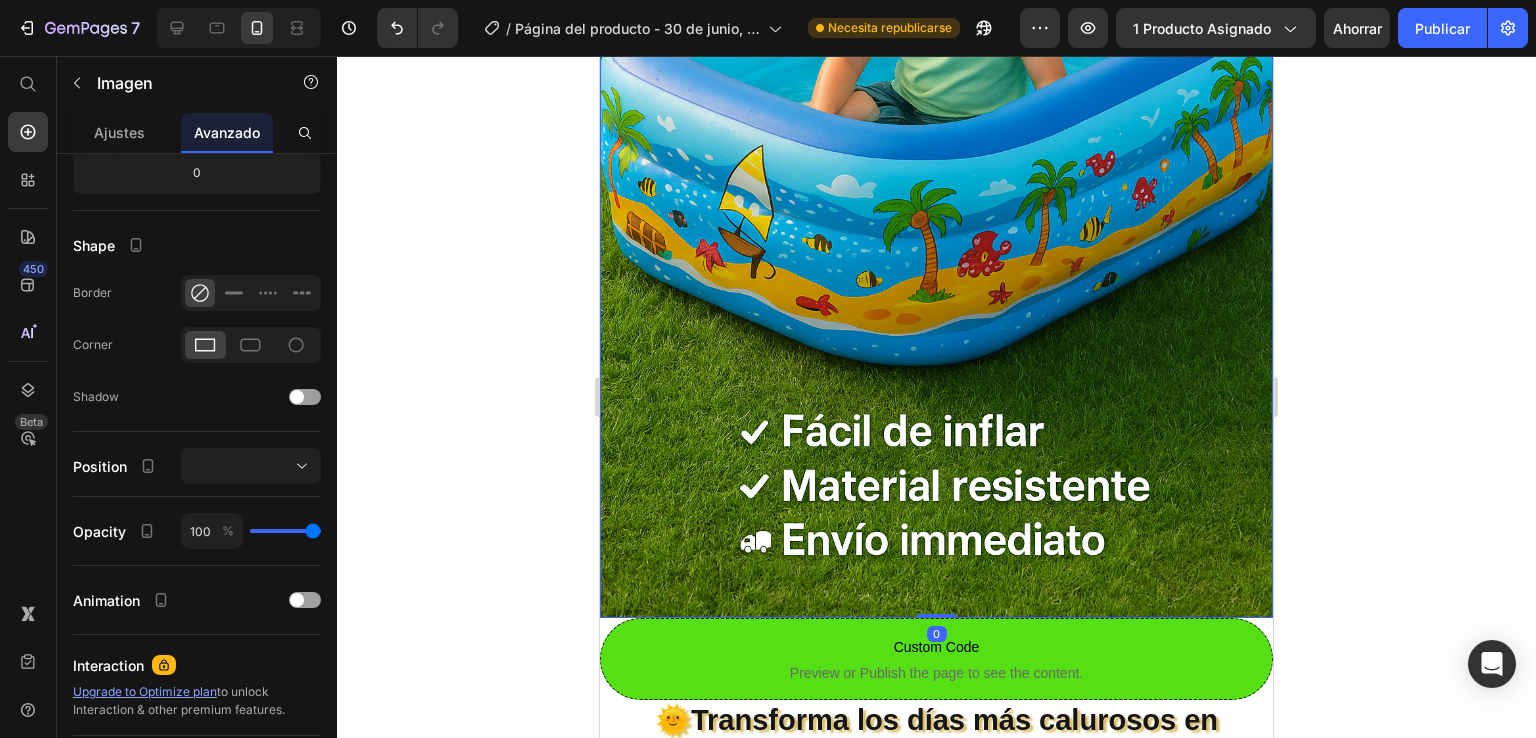 scroll, scrollTop: 0, scrollLeft: 0, axis: both 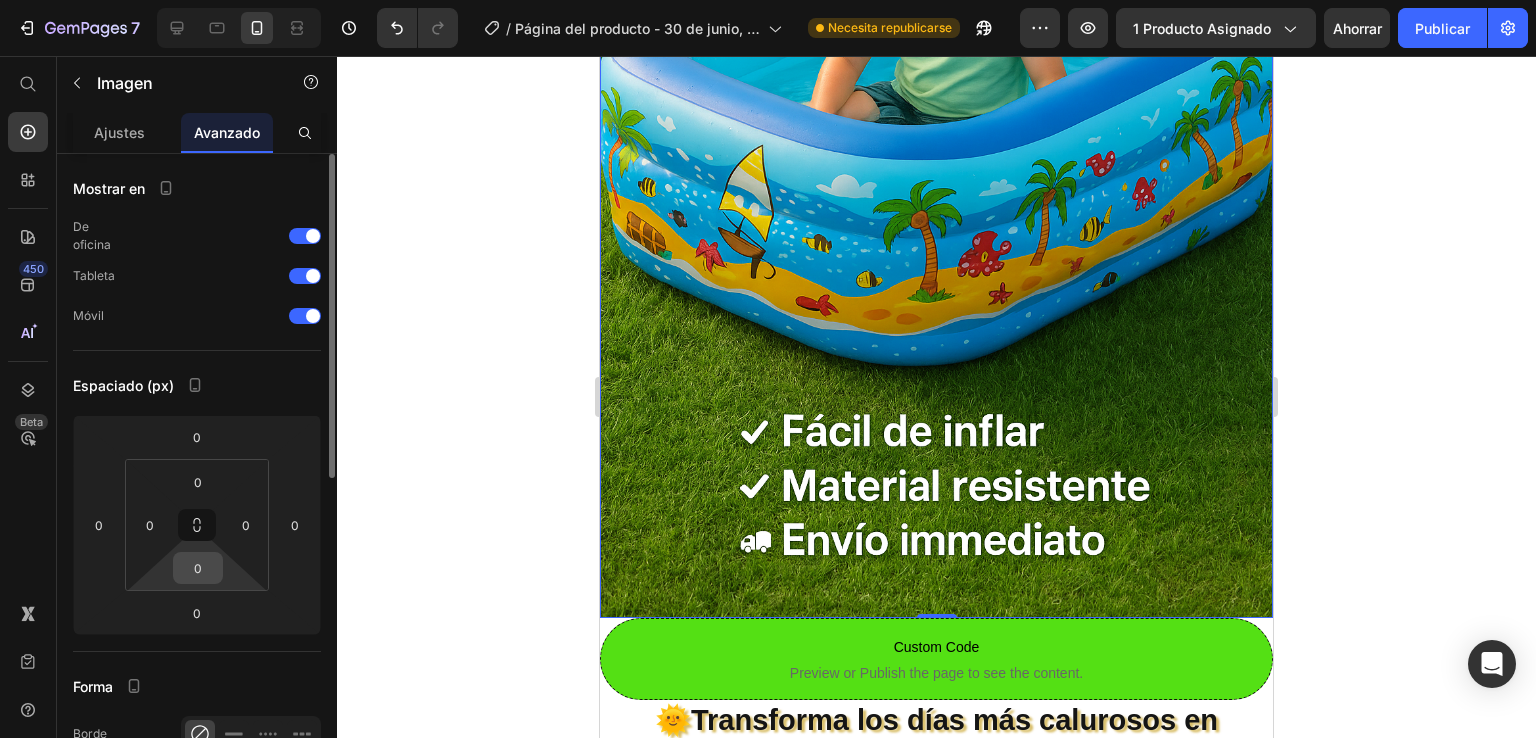 click on "0" at bounding box center (198, 568) 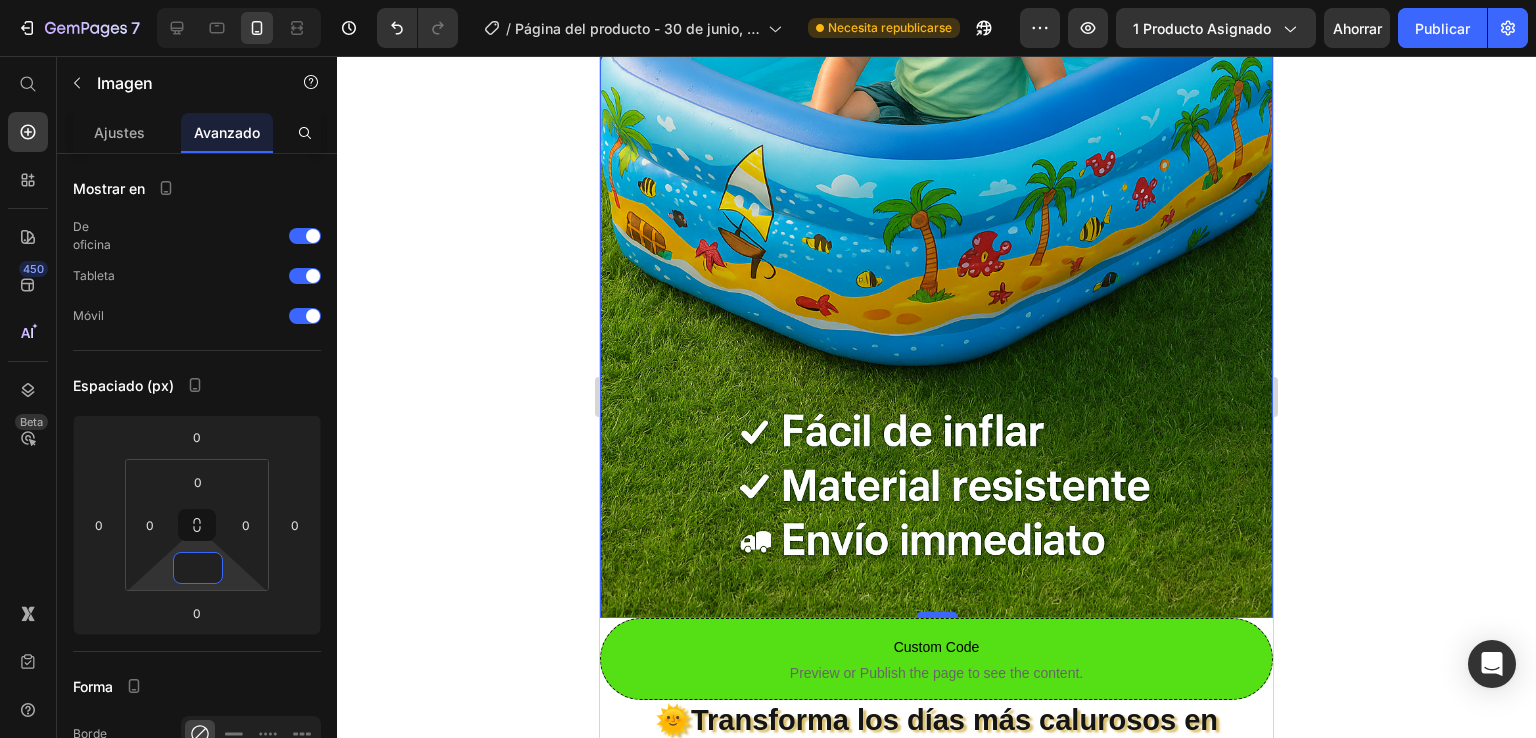 type on "0" 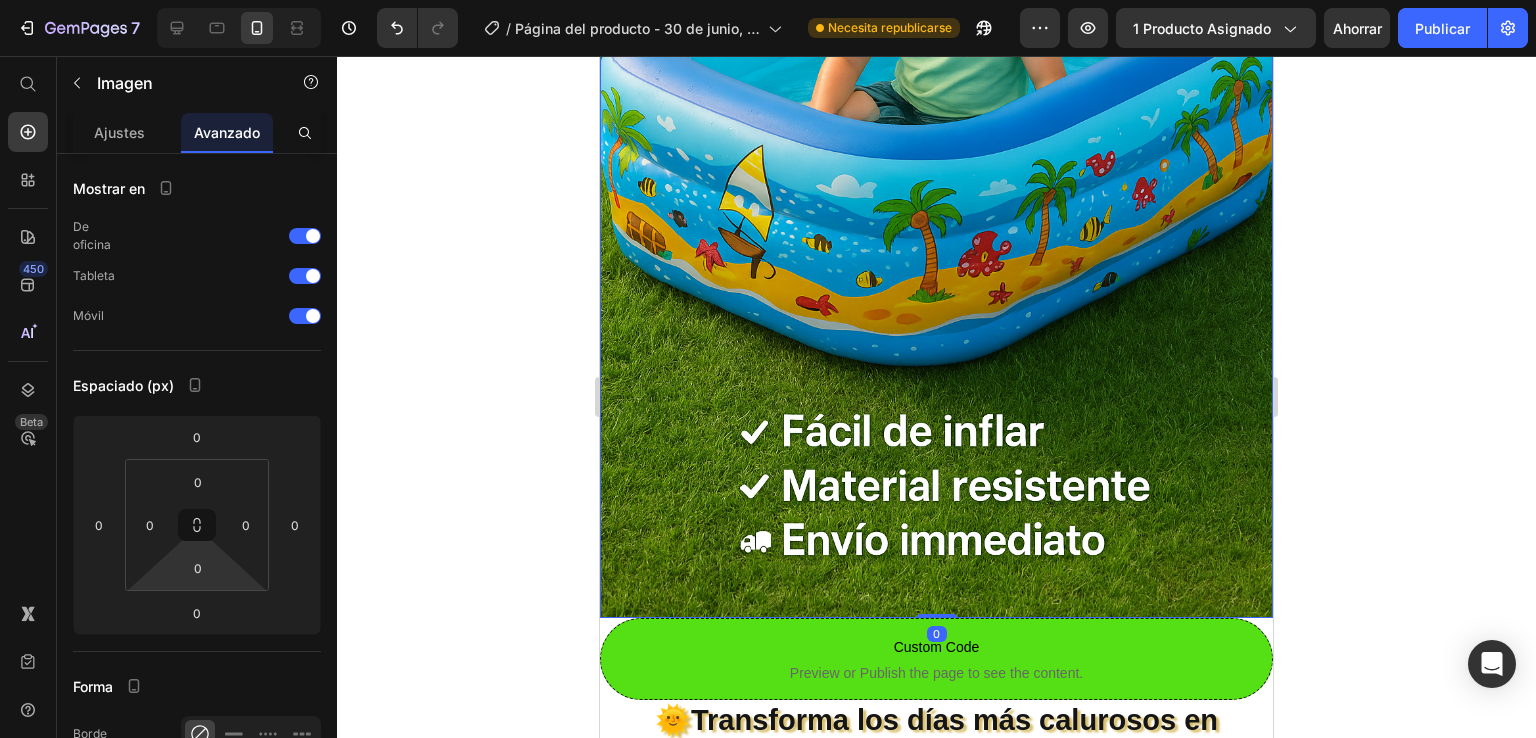 drag, startPoint x: 927, startPoint y: 589, endPoint x: 943, endPoint y: 556, distance: 36.67424 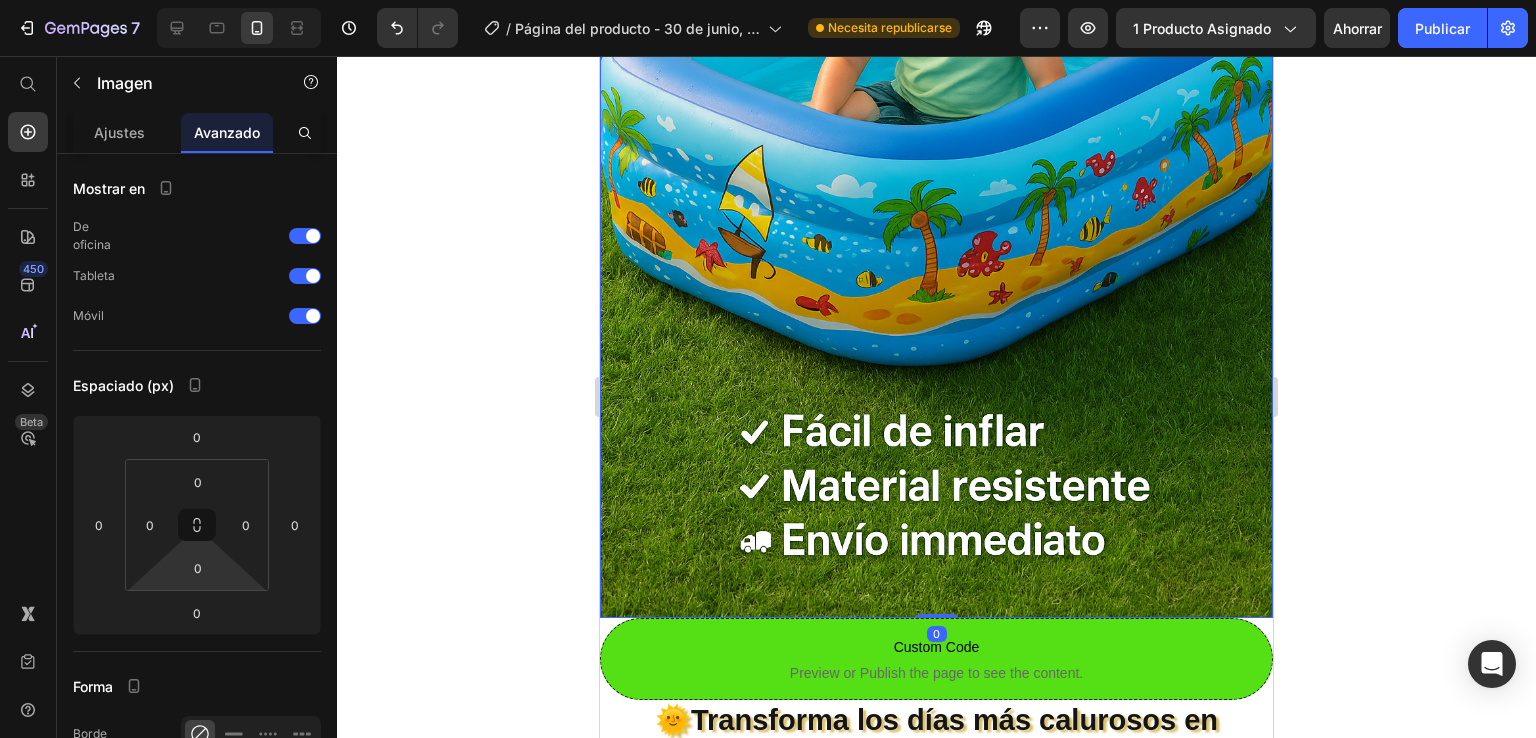 click at bounding box center (936, 113) 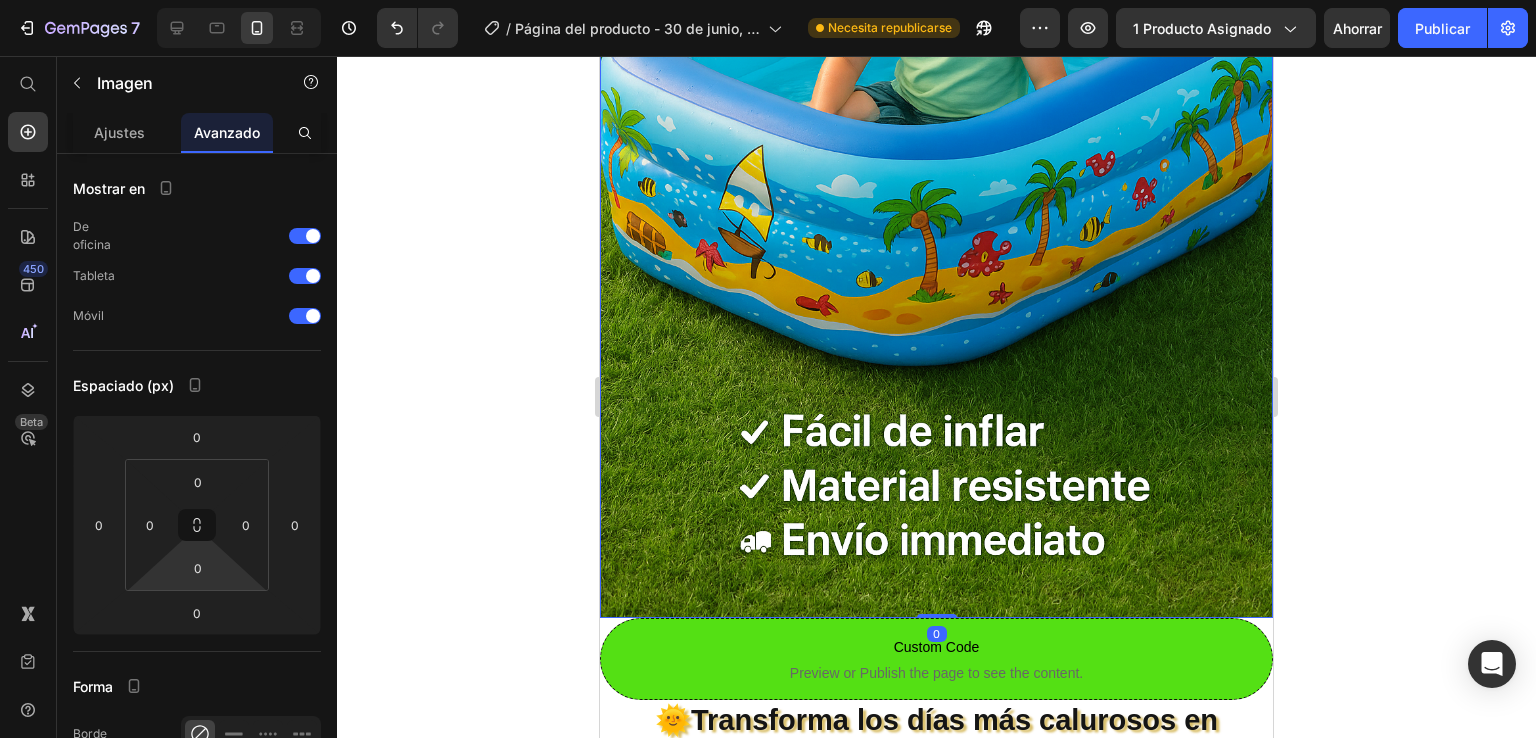 click at bounding box center (936, 113) 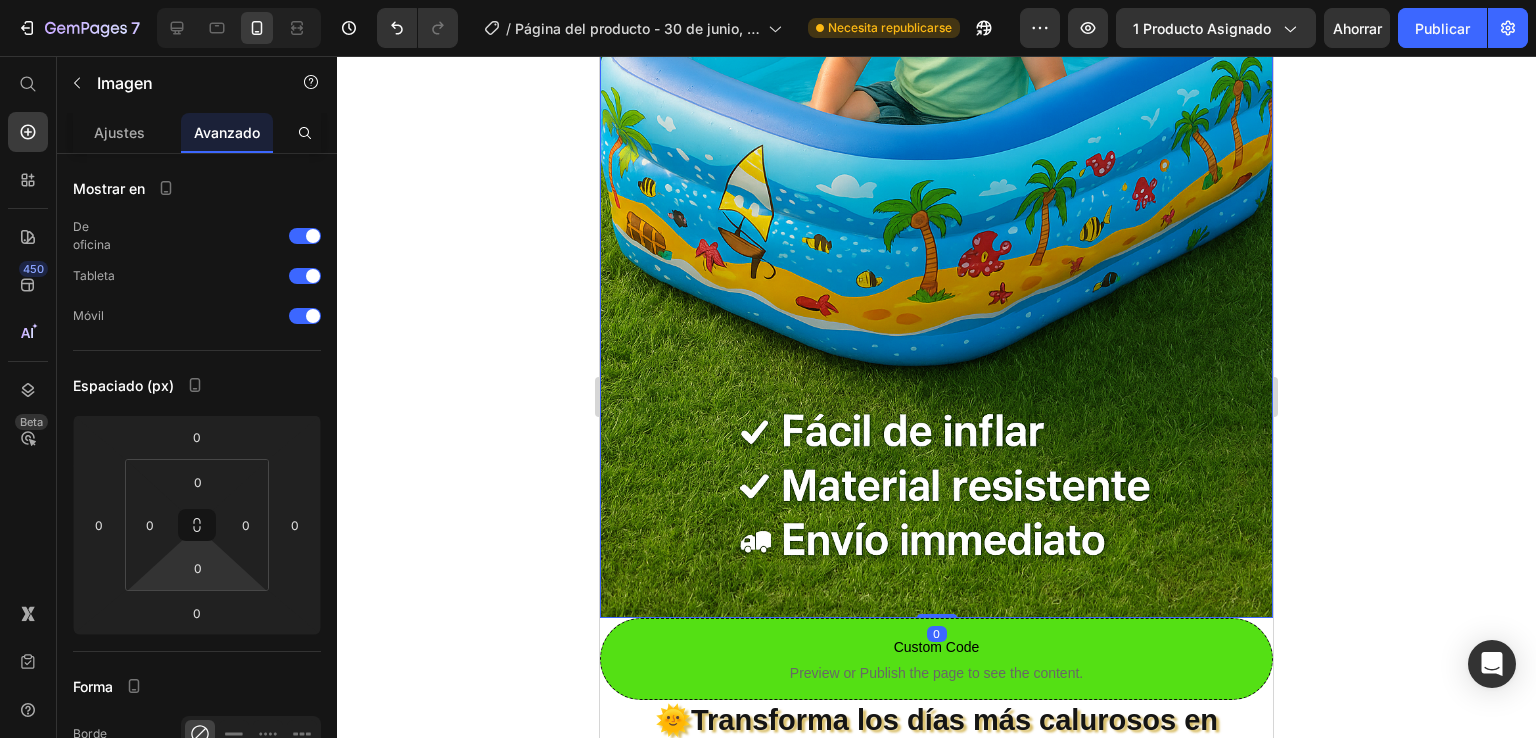 click at bounding box center (936, 113) 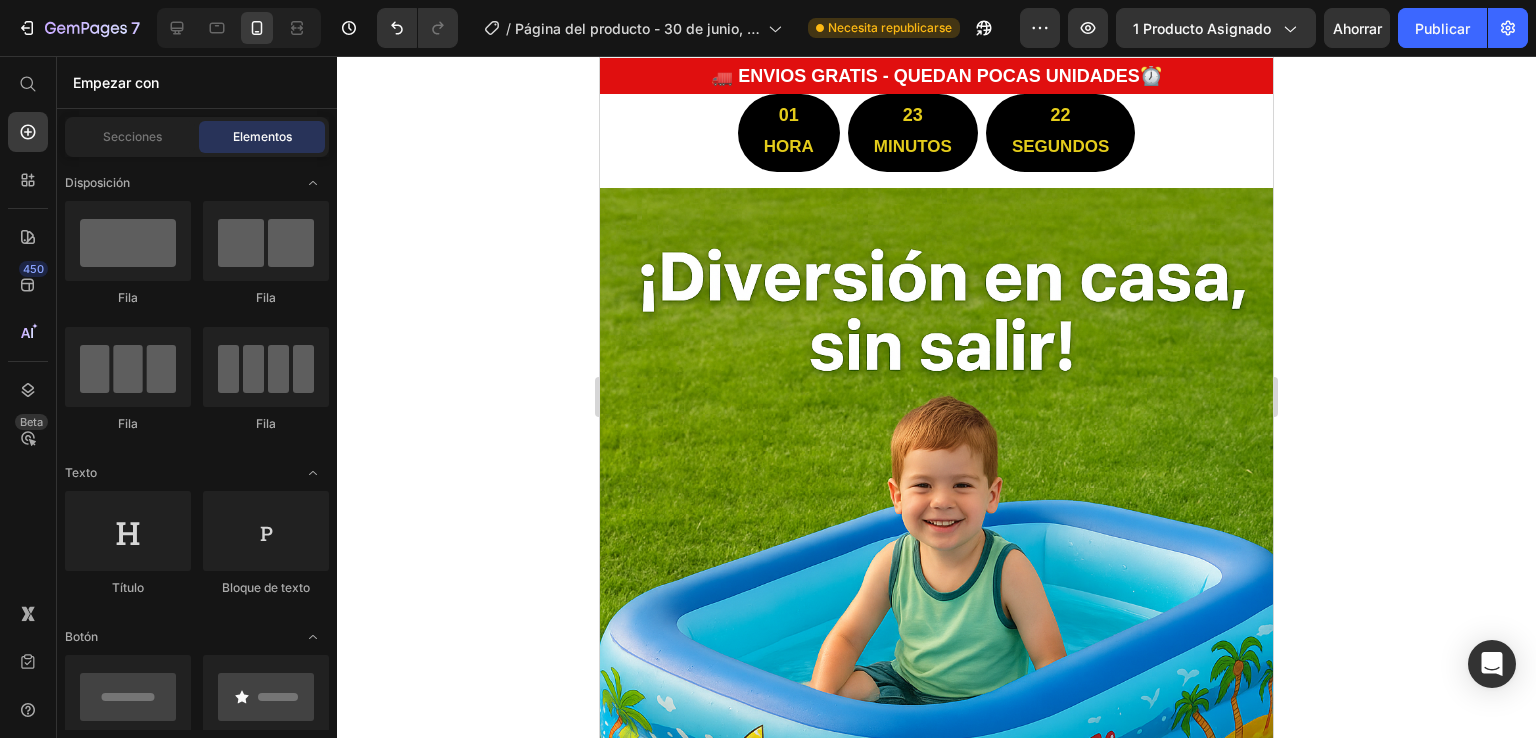 scroll, scrollTop: 0, scrollLeft: 0, axis: both 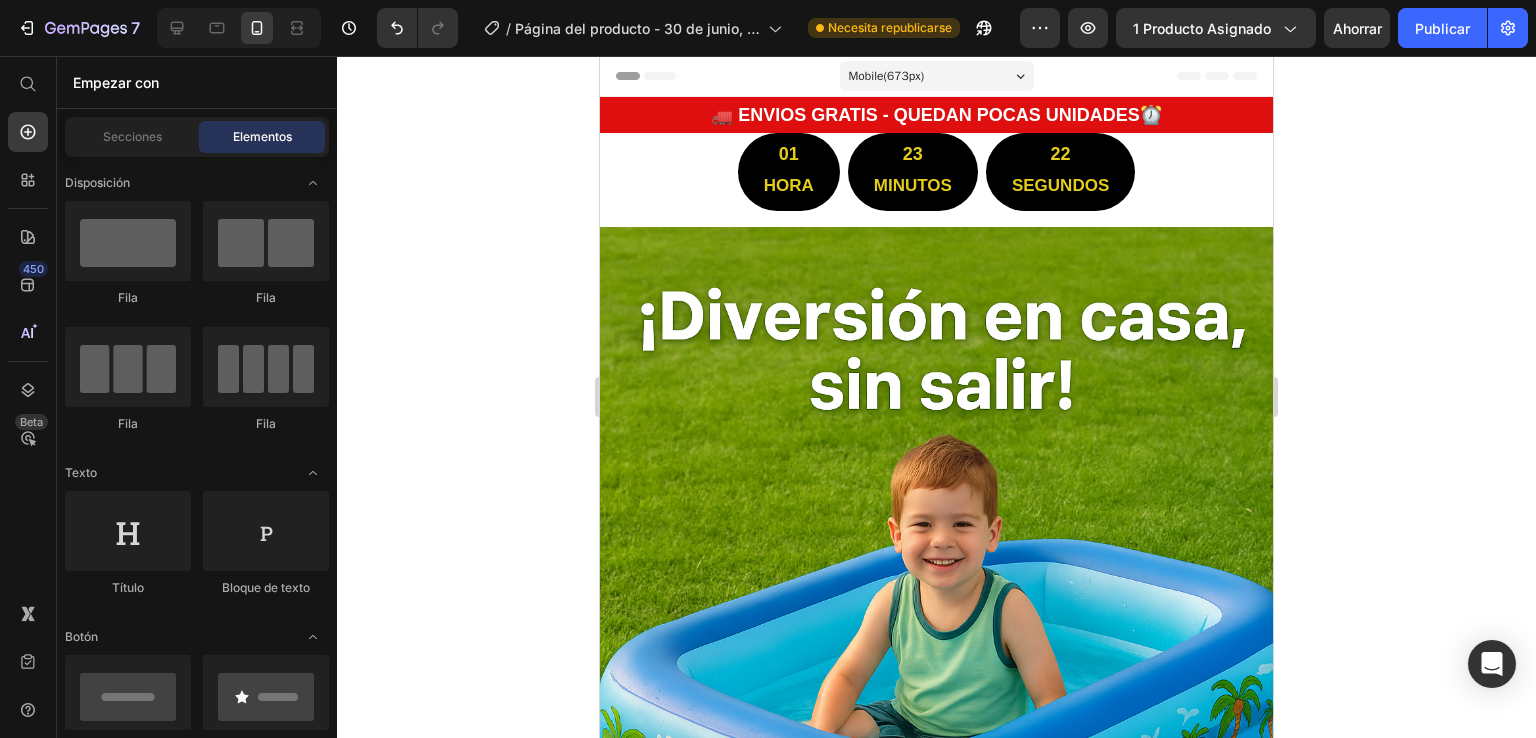 drag, startPoint x: 1266, startPoint y: 181, endPoint x: 1873, endPoint y: 150, distance: 607.7911 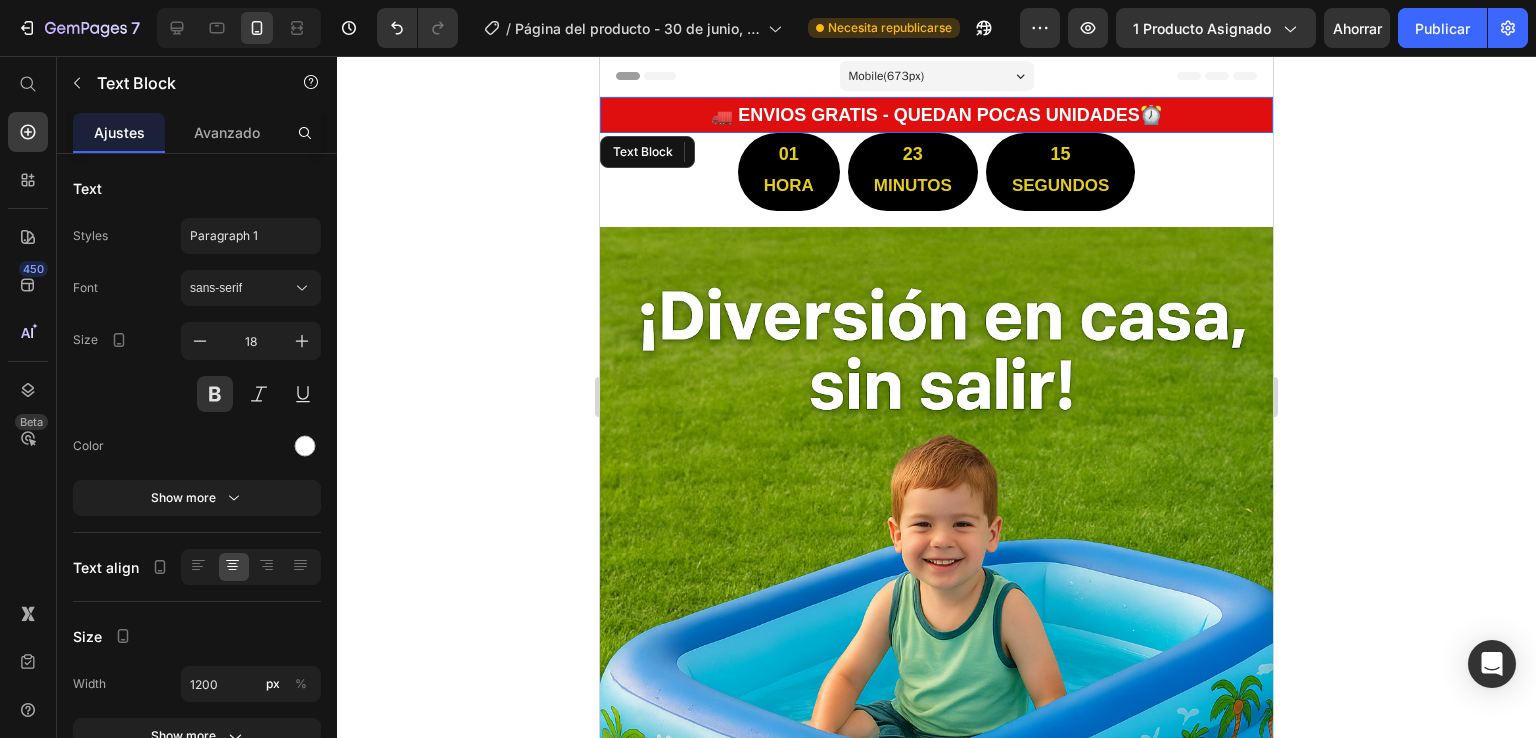 click on "🚛 ENVIOS GRATIS - QUEDAN POCAS UNIDADES⏰" at bounding box center (936, 115) 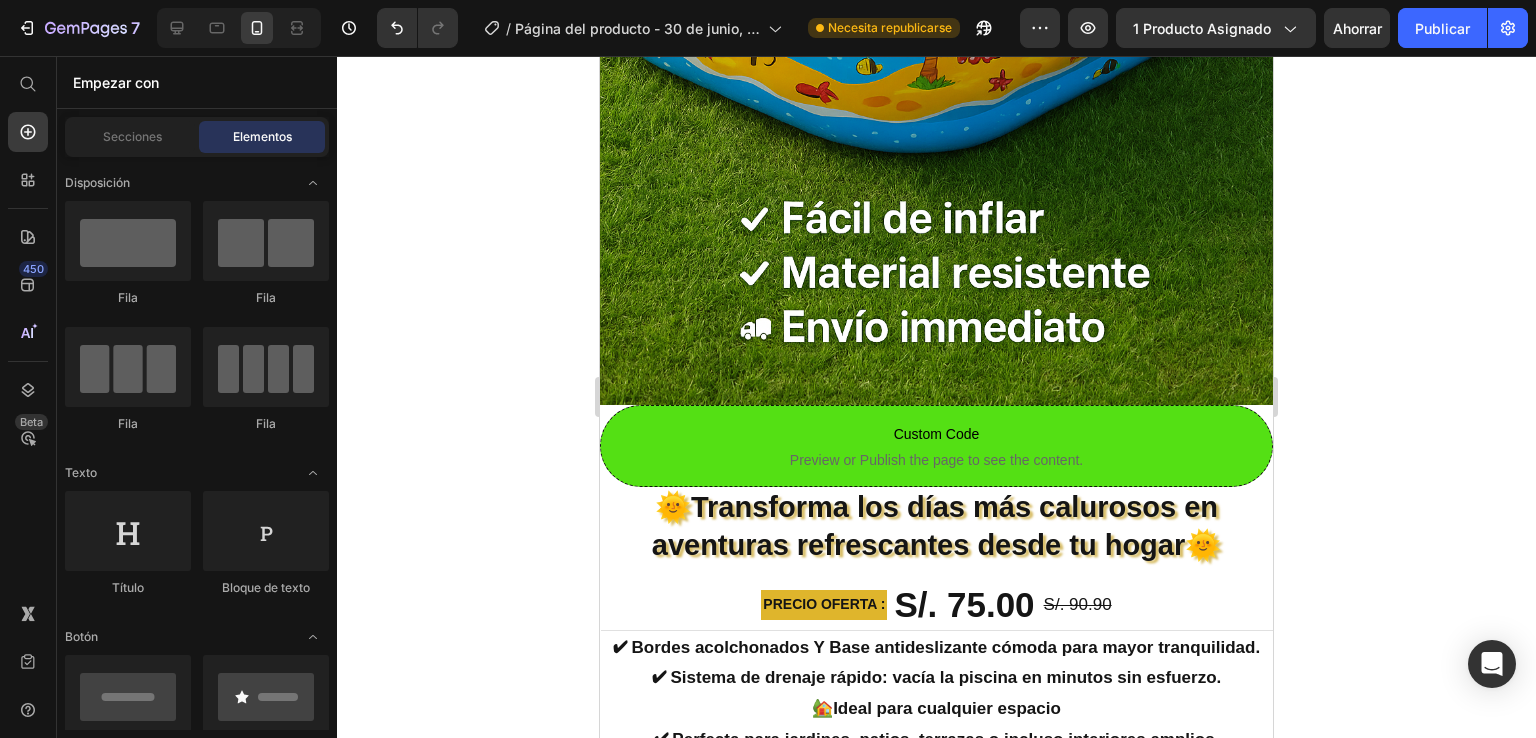 scroll, scrollTop: 788, scrollLeft: 0, axis: vertical 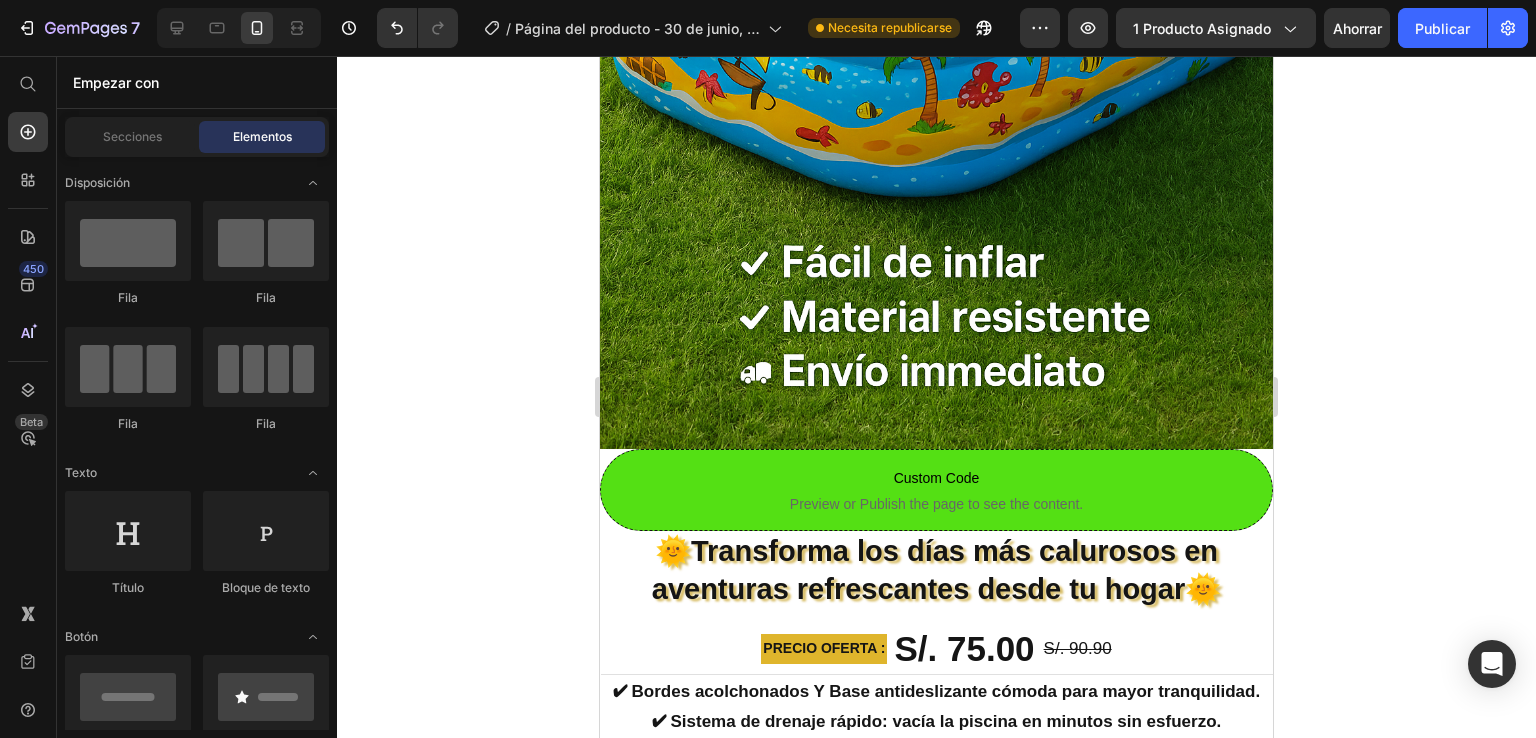 drag, startPoint x: 1264, startPoint y: 115, endPoint x: 1872, endPoint y: 263, distance: 625.75397 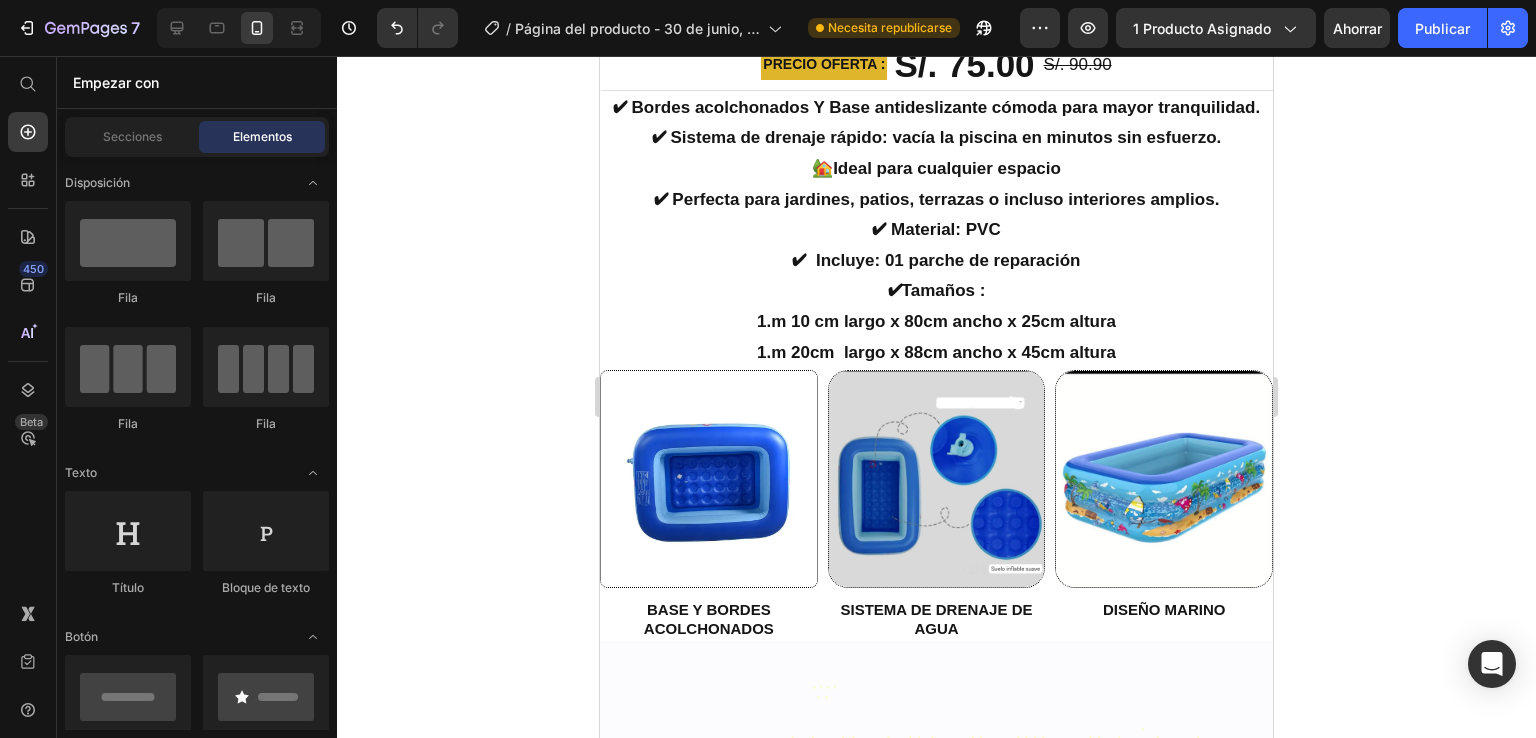scroll, scrollTop: 1232, scrollLeft: 0, axis: vertical 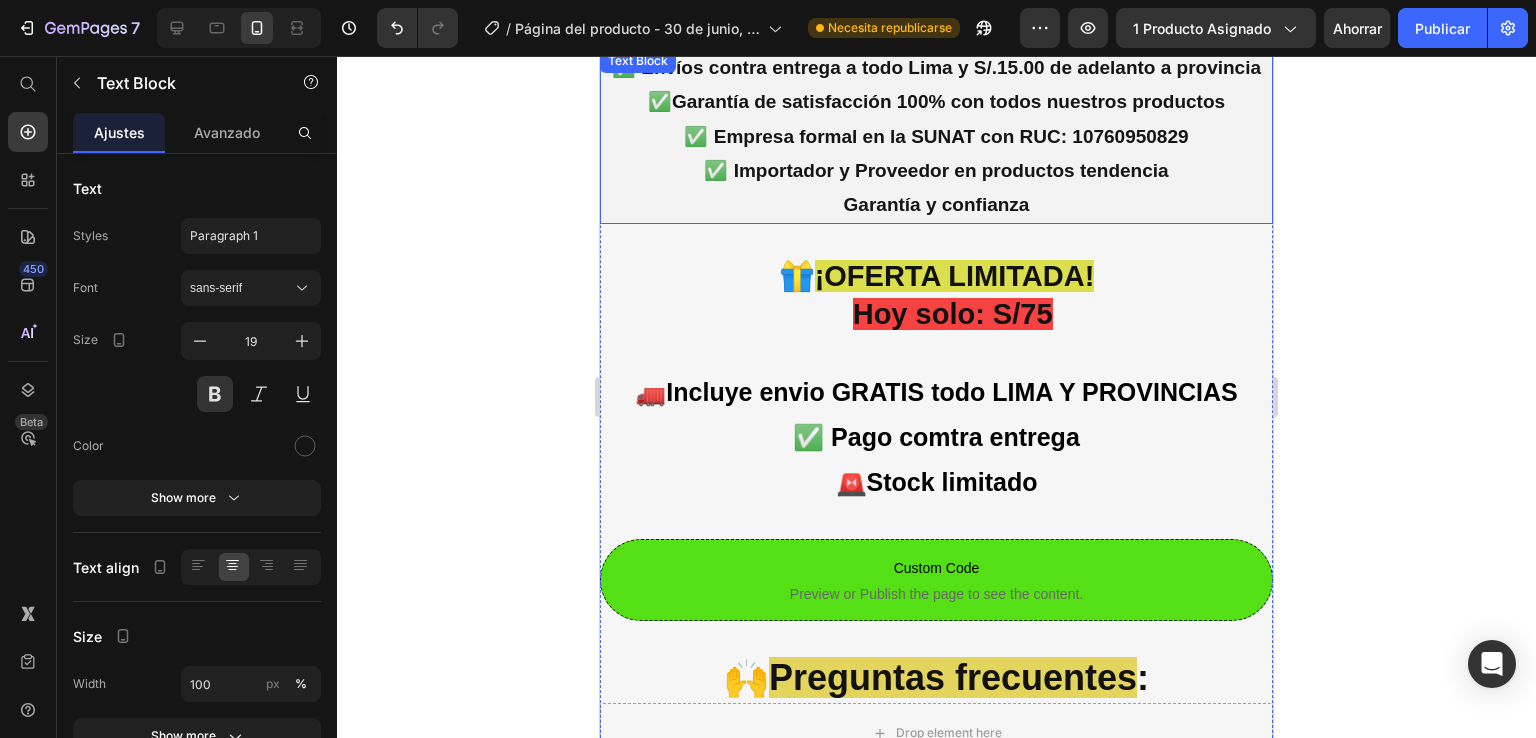 click on "Garantía y confianza" at bounding box center (936, 205) 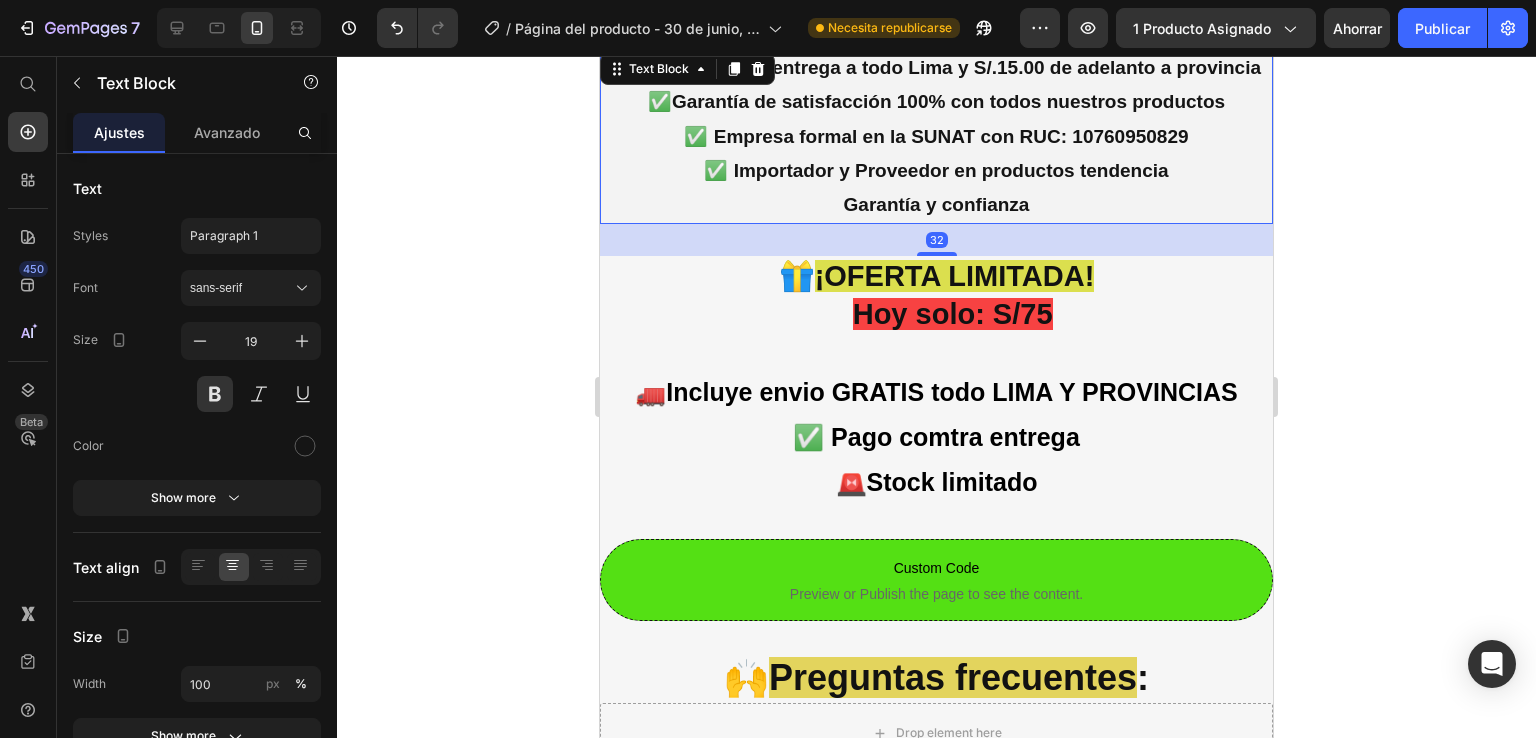 click on "Garantía y confianza" at bounding box center (936, 205) 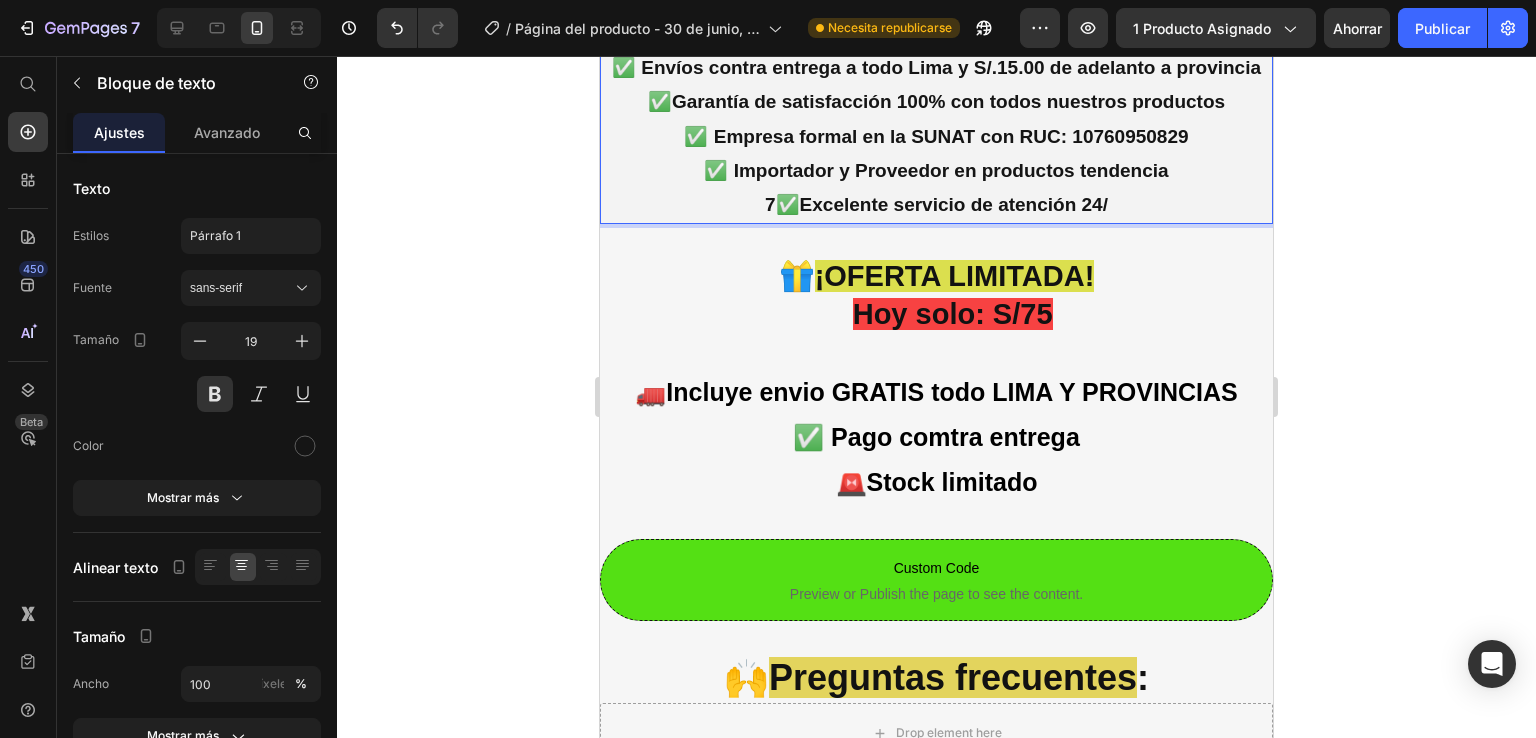 click on "7✅Excelente servicio de atención 24/" at bounding box center (936, 205) 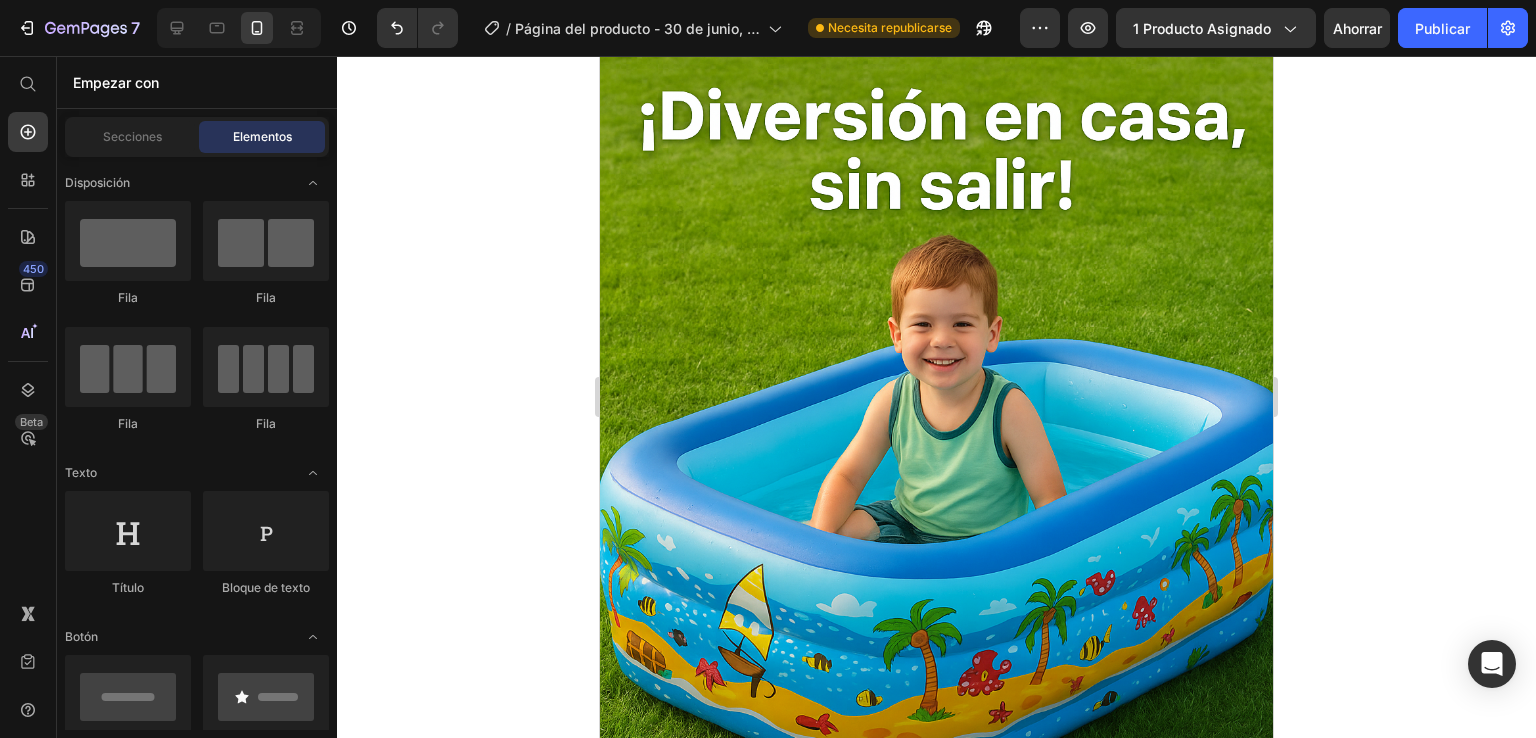 scroll, scrollTop: 0, scrollLeft: 0, axis: both 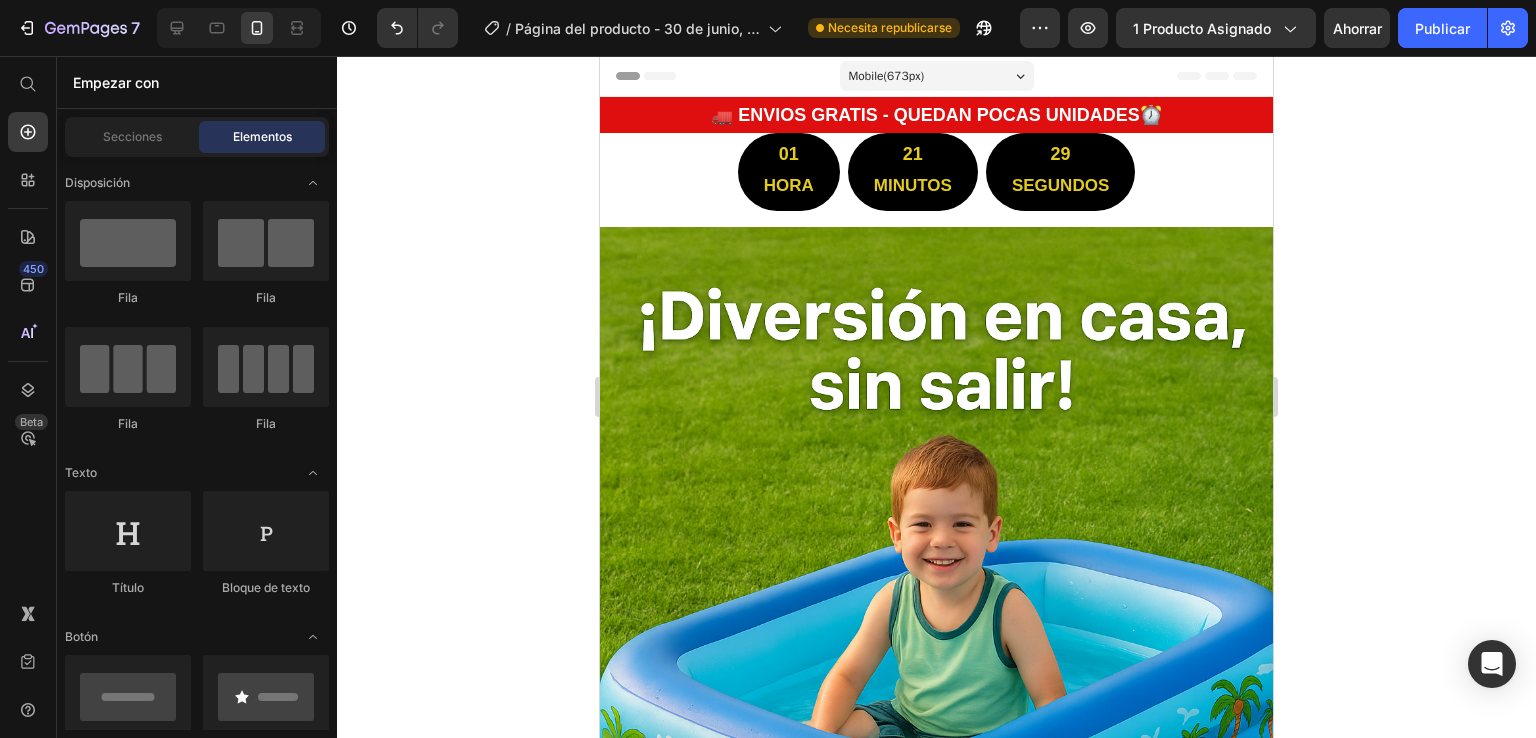 drag, startPoint x: 1260, startPoint y: 457, endPoint x: 1966, endPoint y: 131, distance: 777.6323 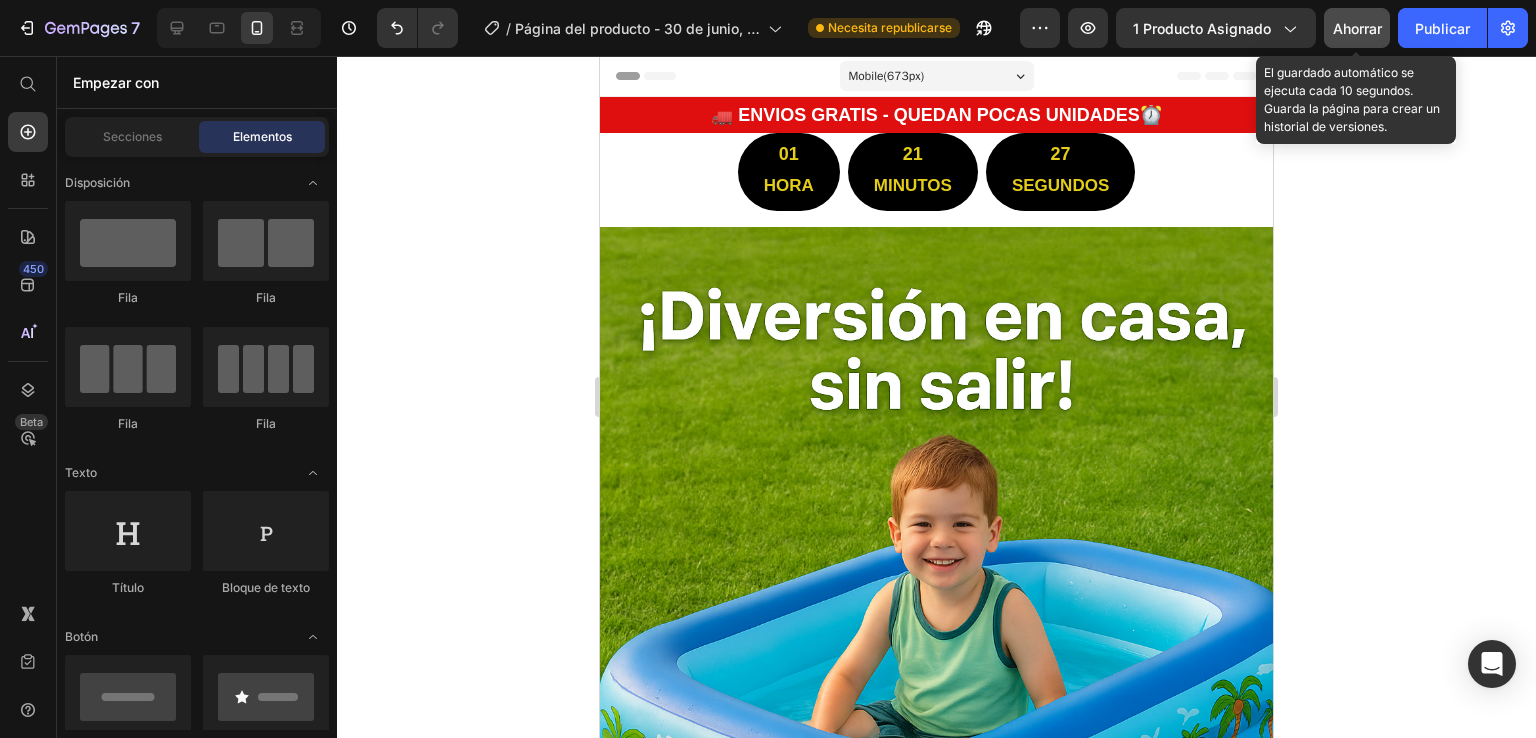 click on "Ahorrar" 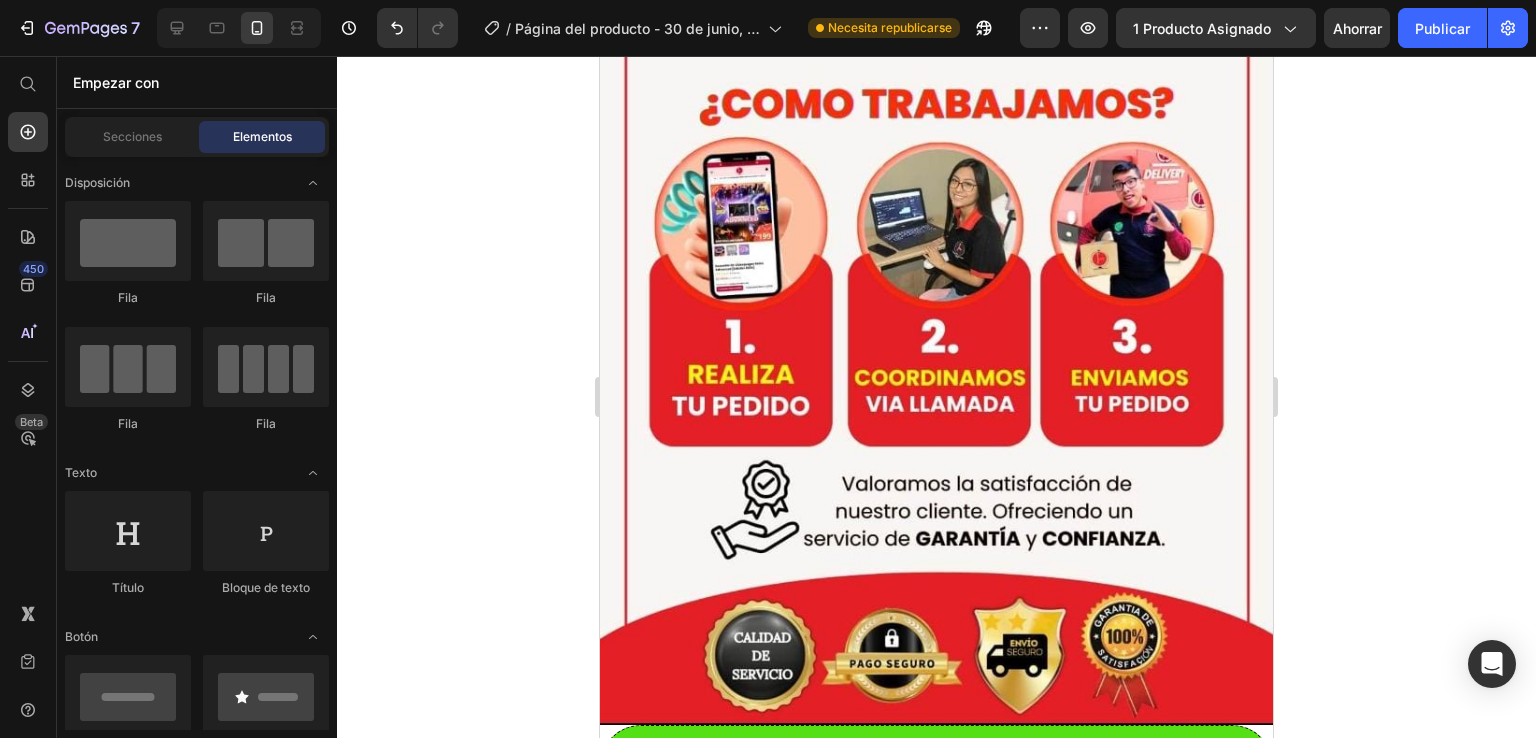 scroll, scrollTop: 0, scrollLeft: 0, axis: both 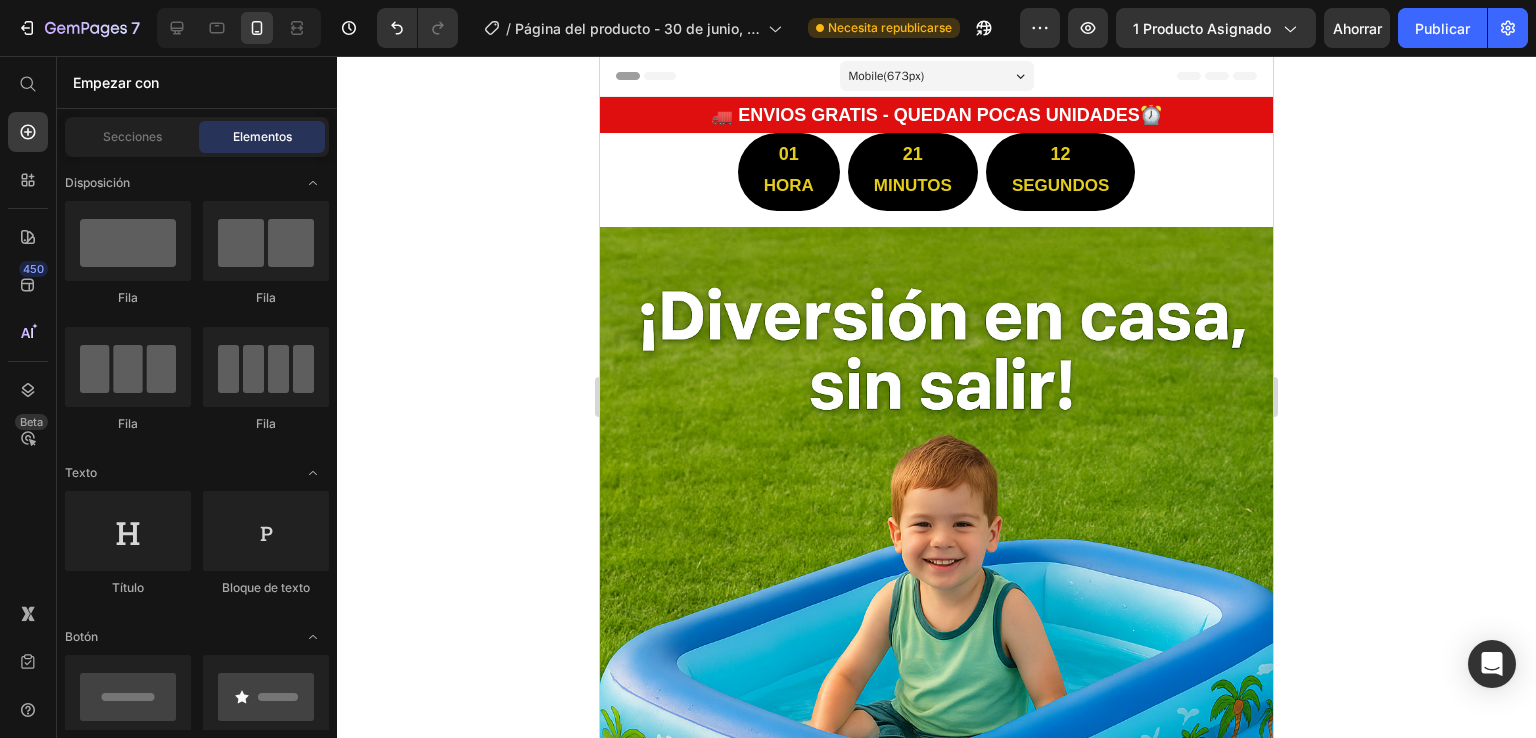 drag, startPoint x: 1269, startPoint y: 136, endPoint x: 2040, endPoint y: 92, distance: 772.2545 